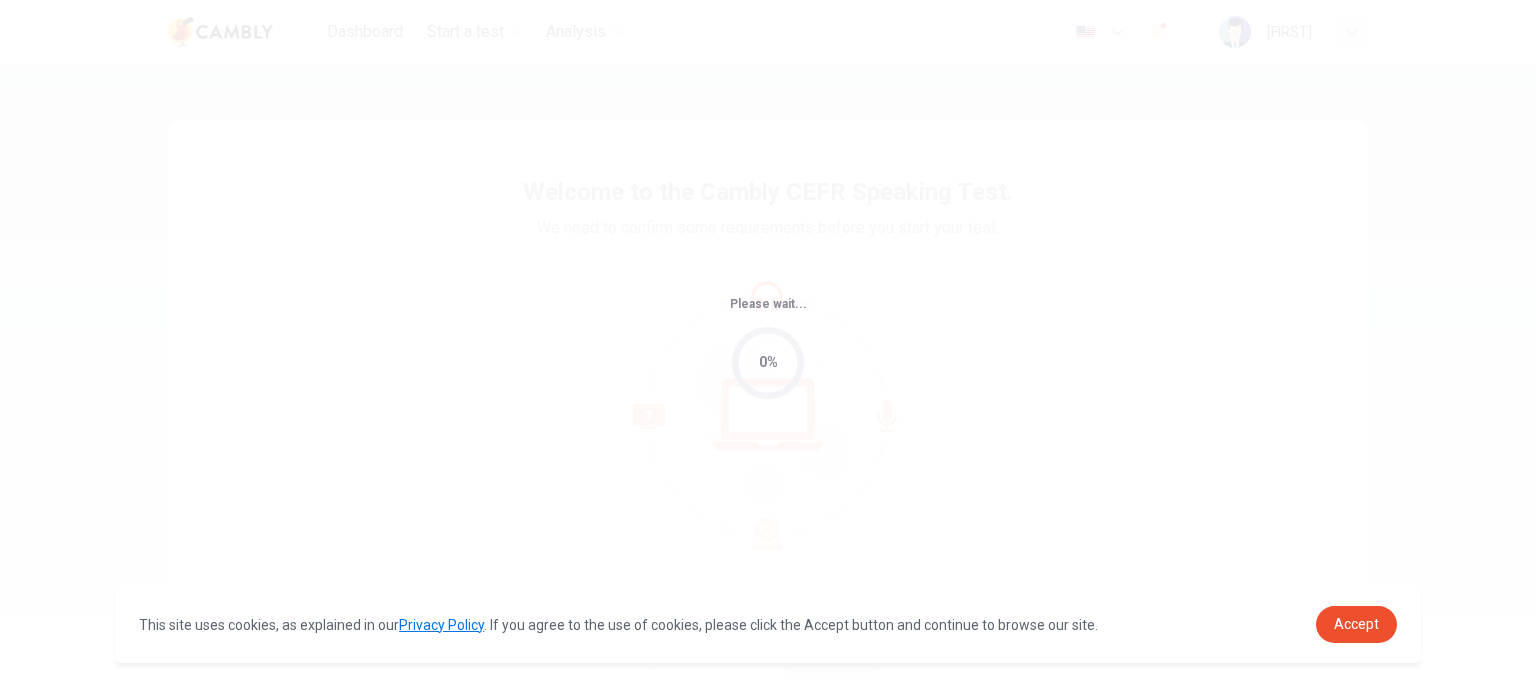 scroll, scrollTop: 0, scrollLeft: 0, axis: both 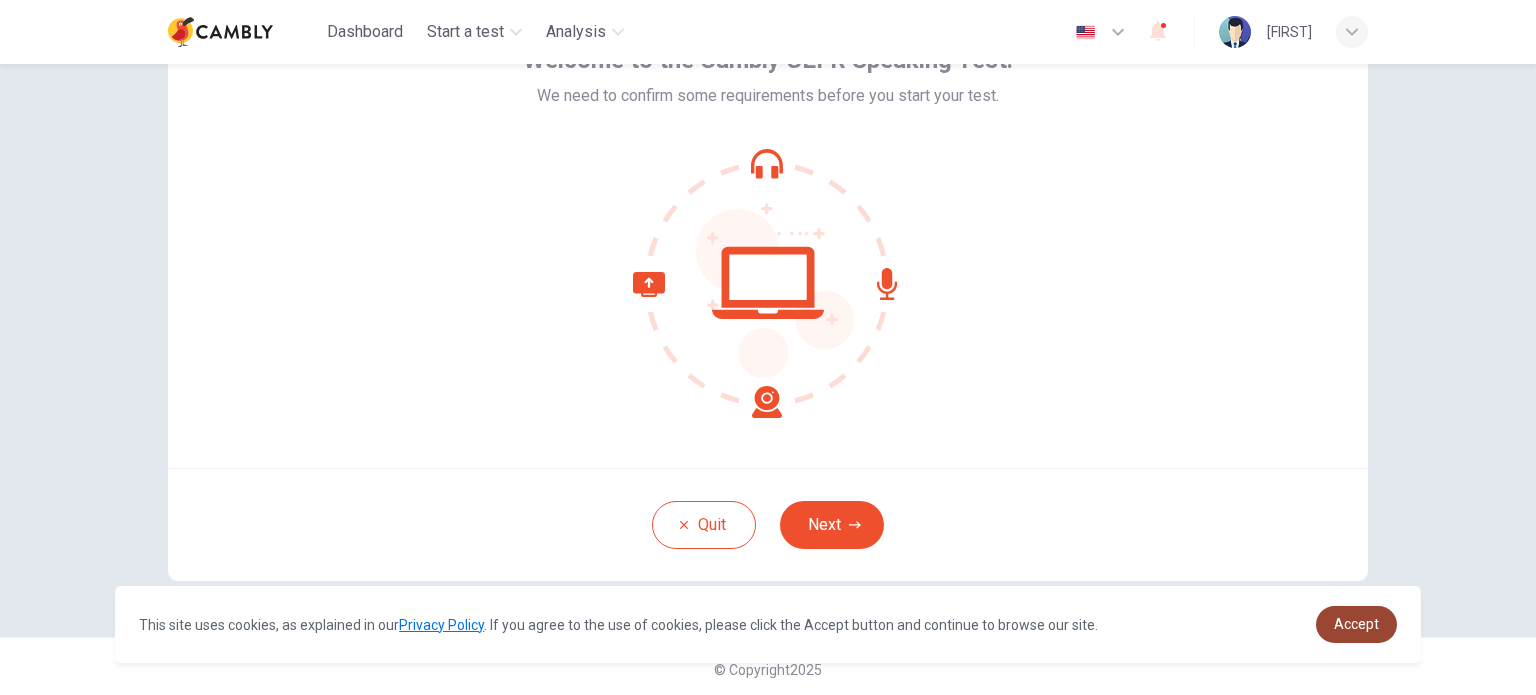 click on "Accept" at bounding box center [1356, 624] 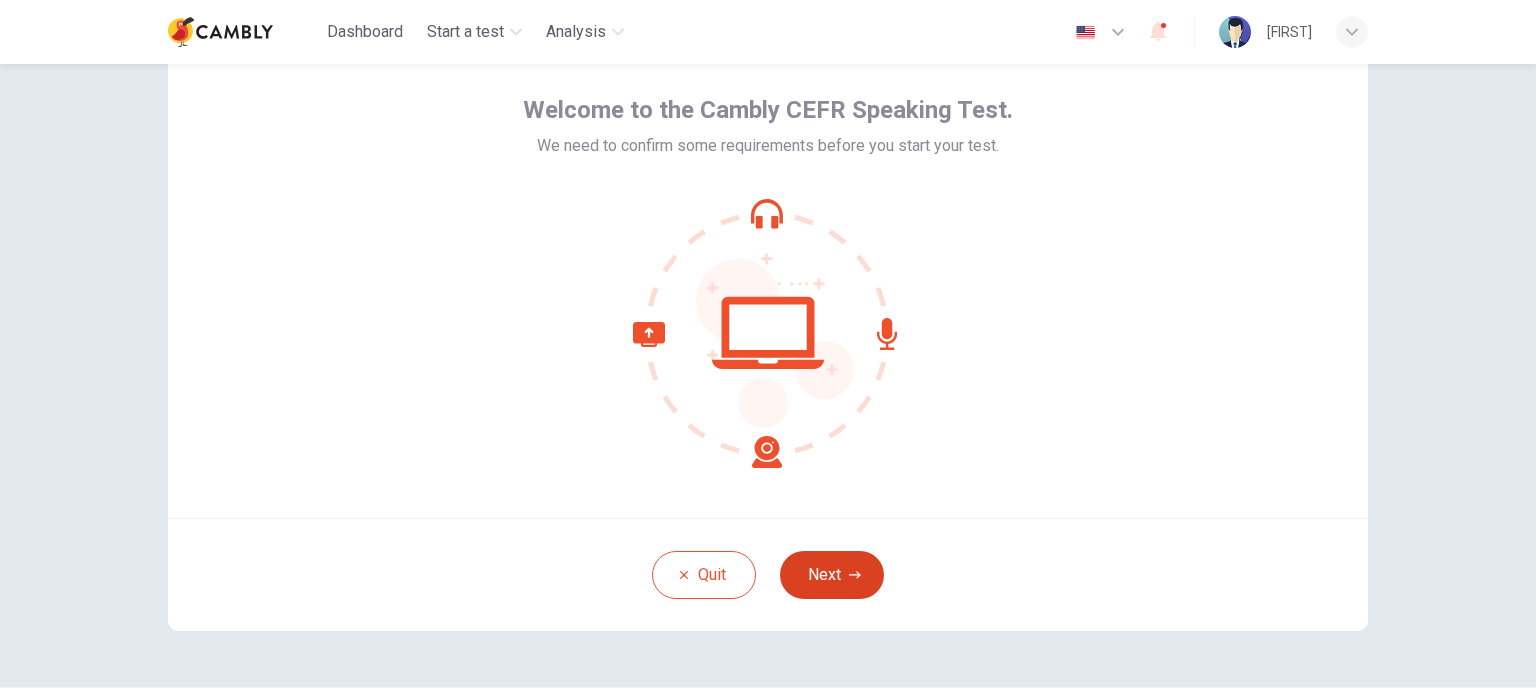 scroll, scrollTop: 0, scrollLeft: 0, axis: both 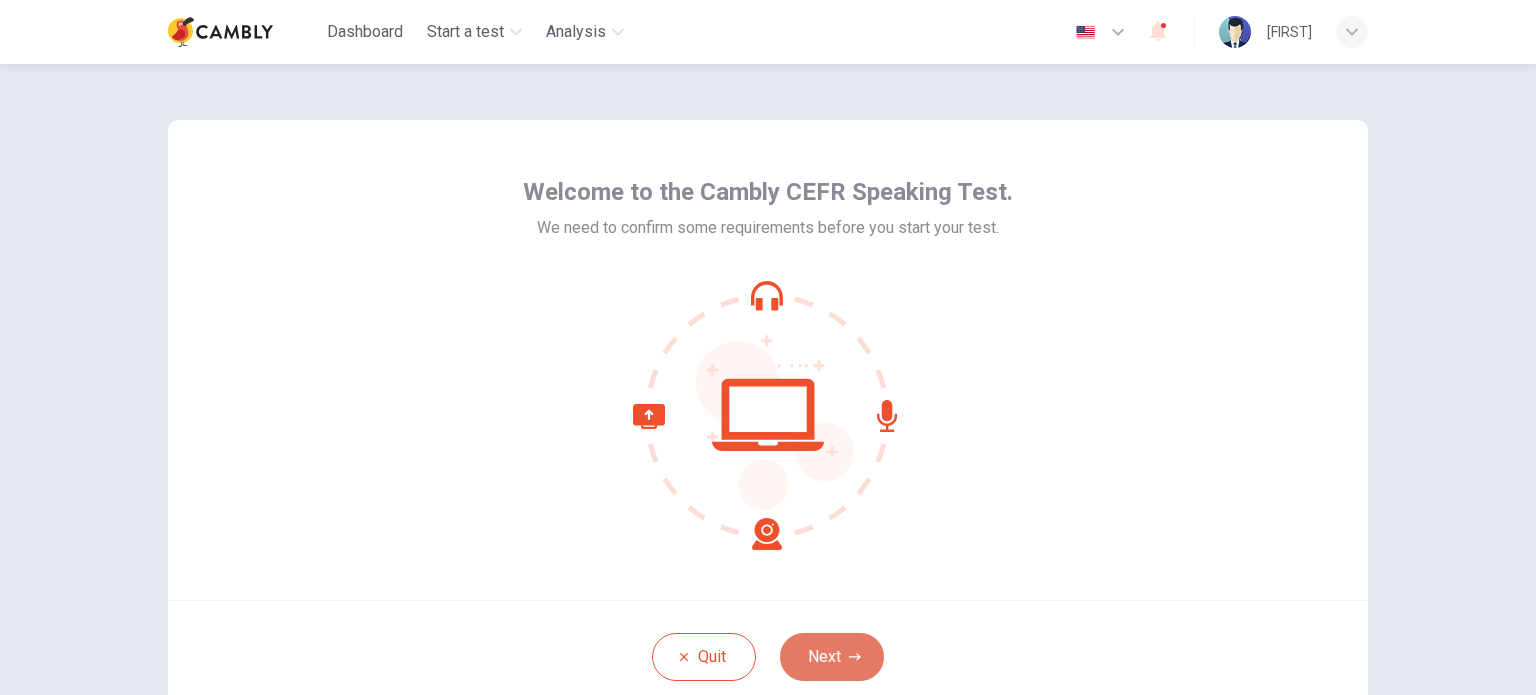 click on "Next" at bounding box center (832, 657) 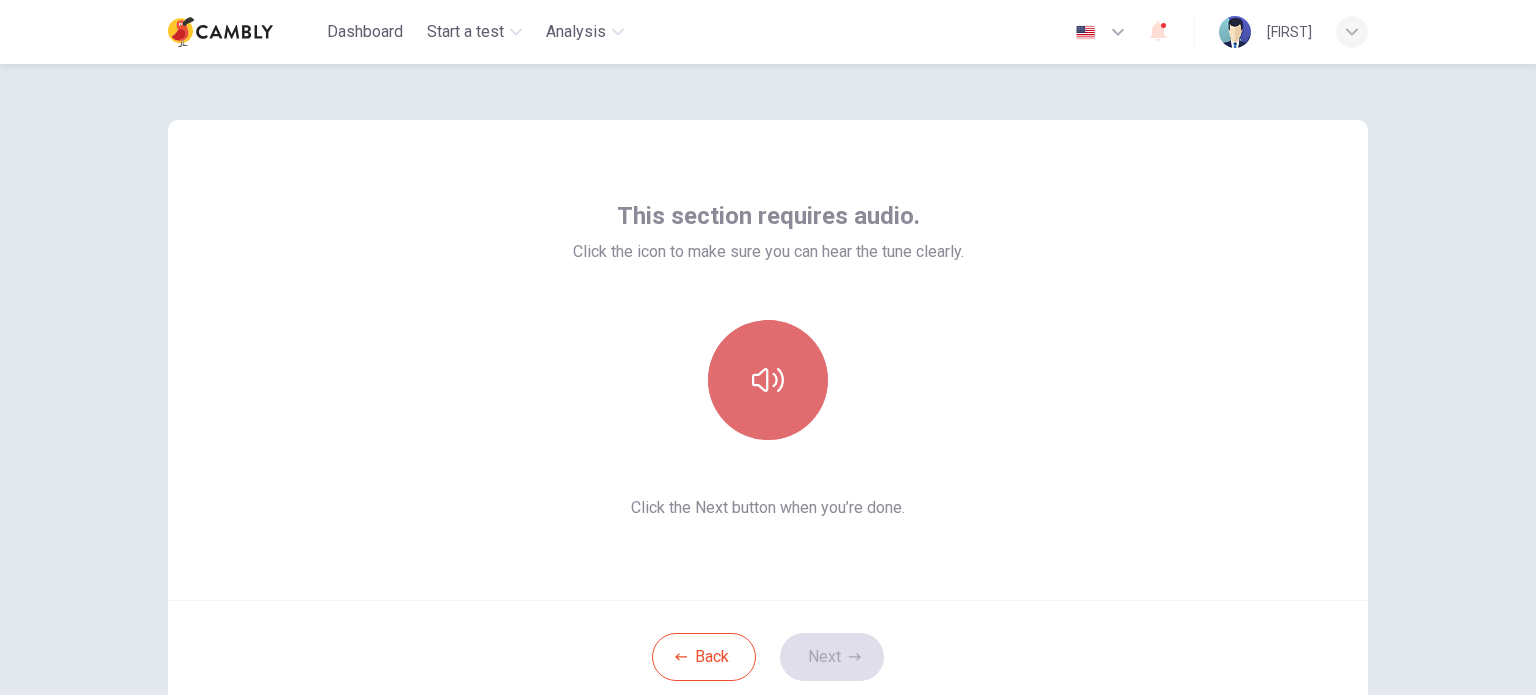 click 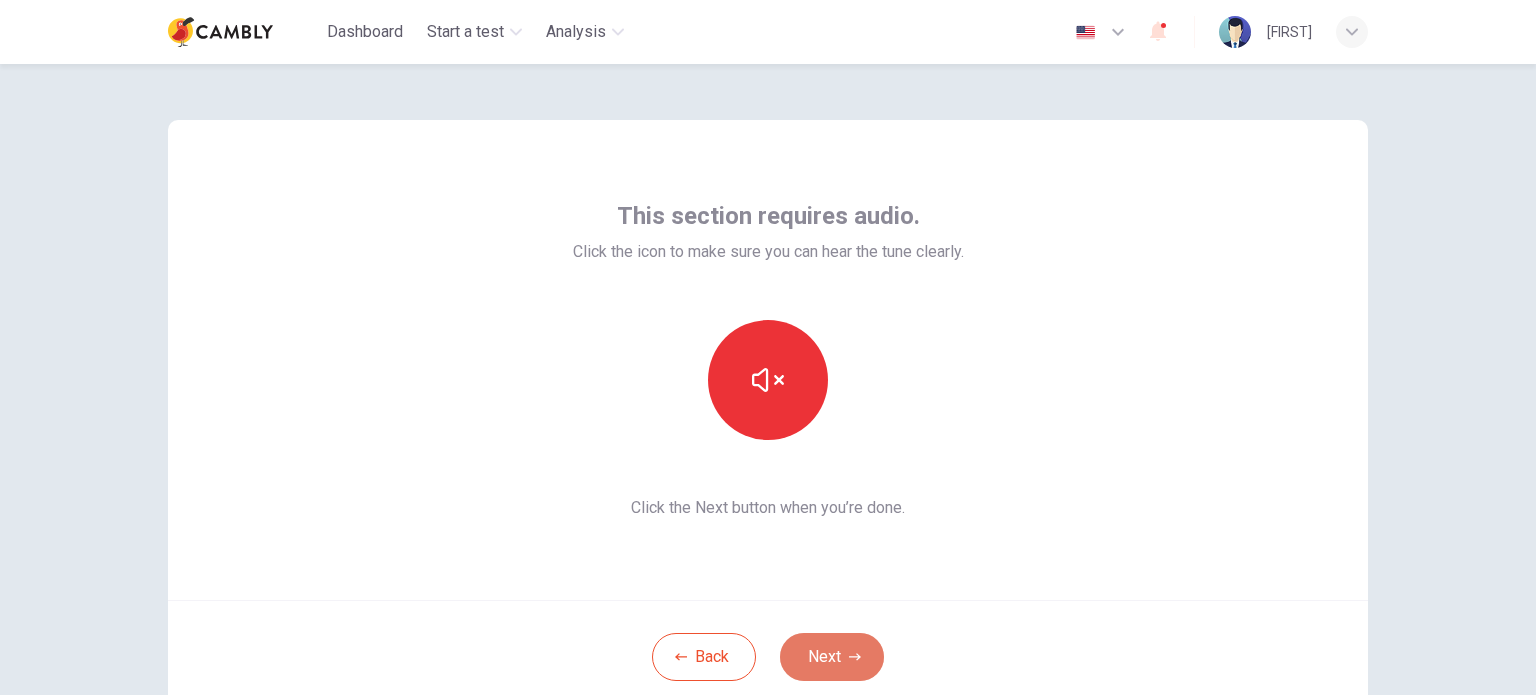 click on "Next" at bounding box center (832, 657) 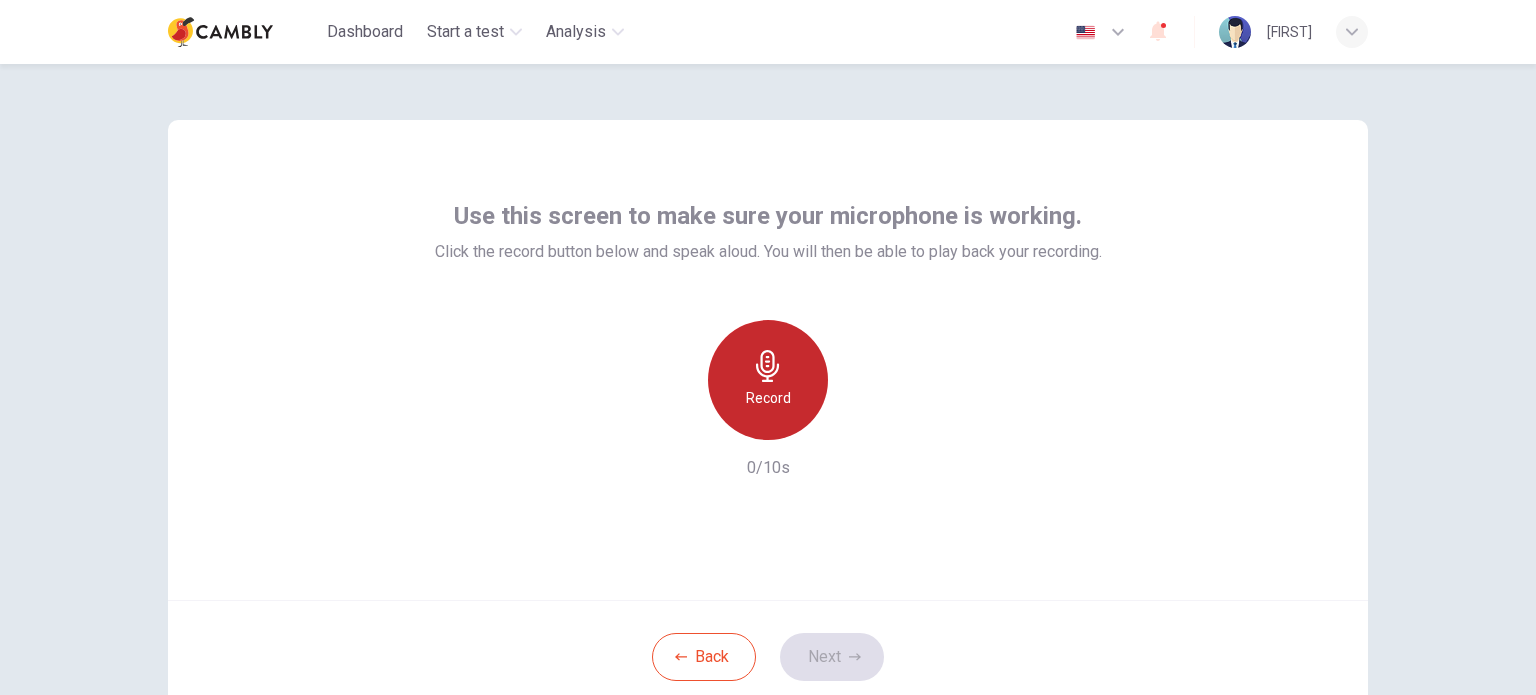 click on "Record" at bounding box center (768, 380) 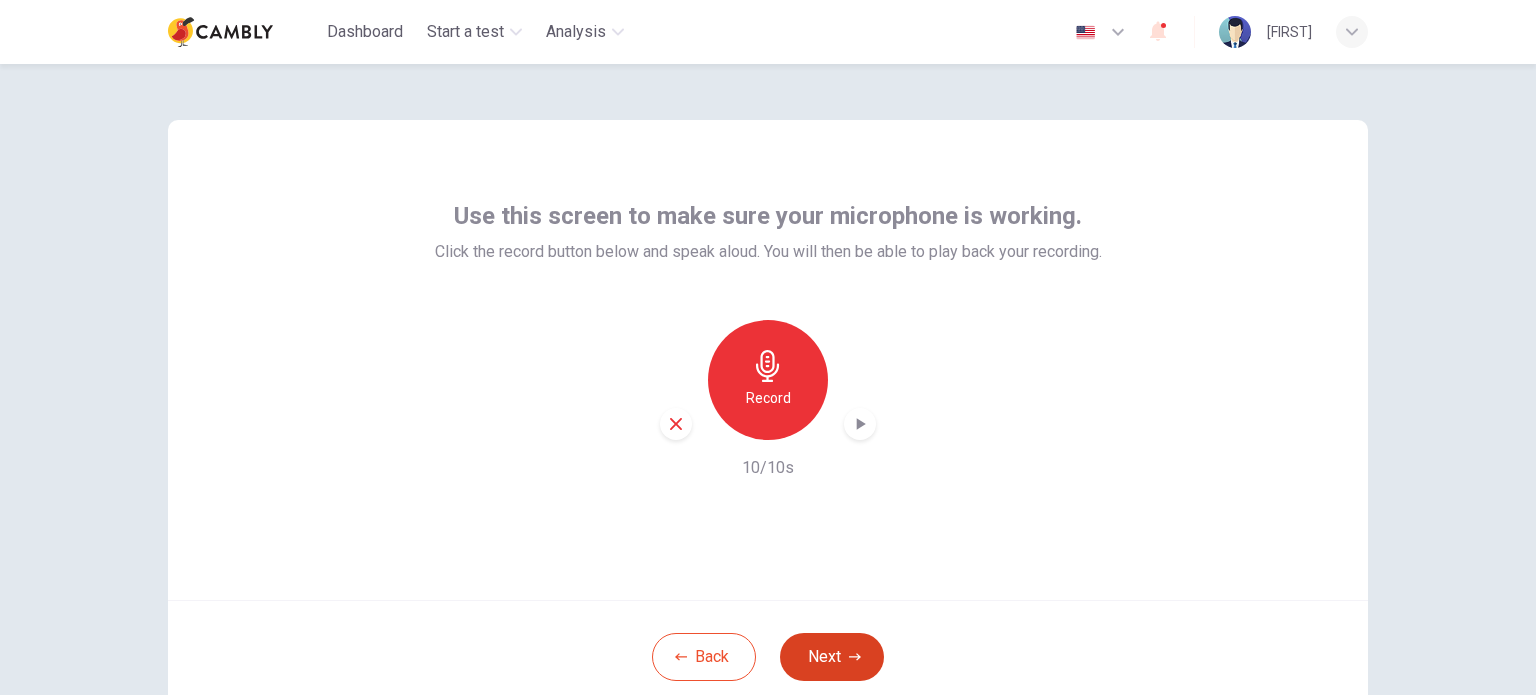 click on "Next" at bounding box center [832, 657] 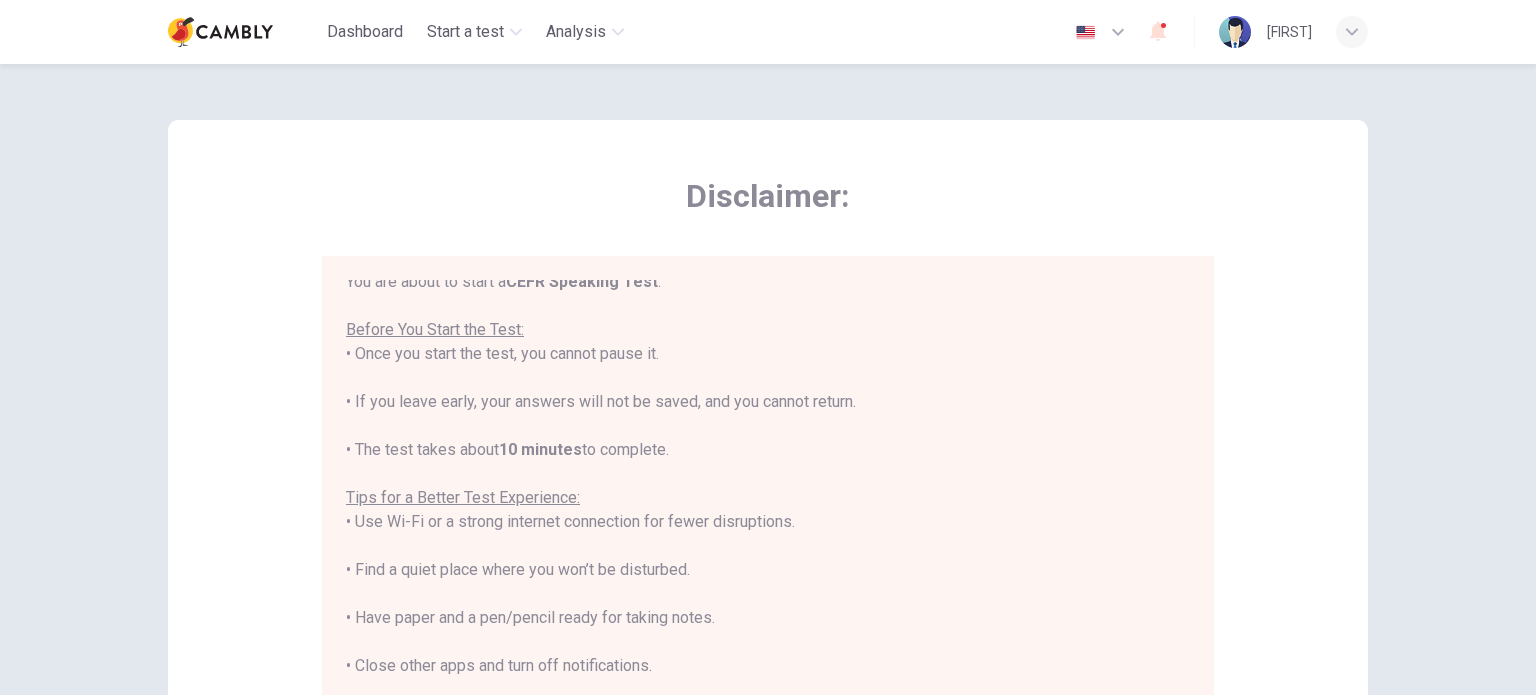 scroll, scrollTop: 0, scrollLeft: 0, axis: both 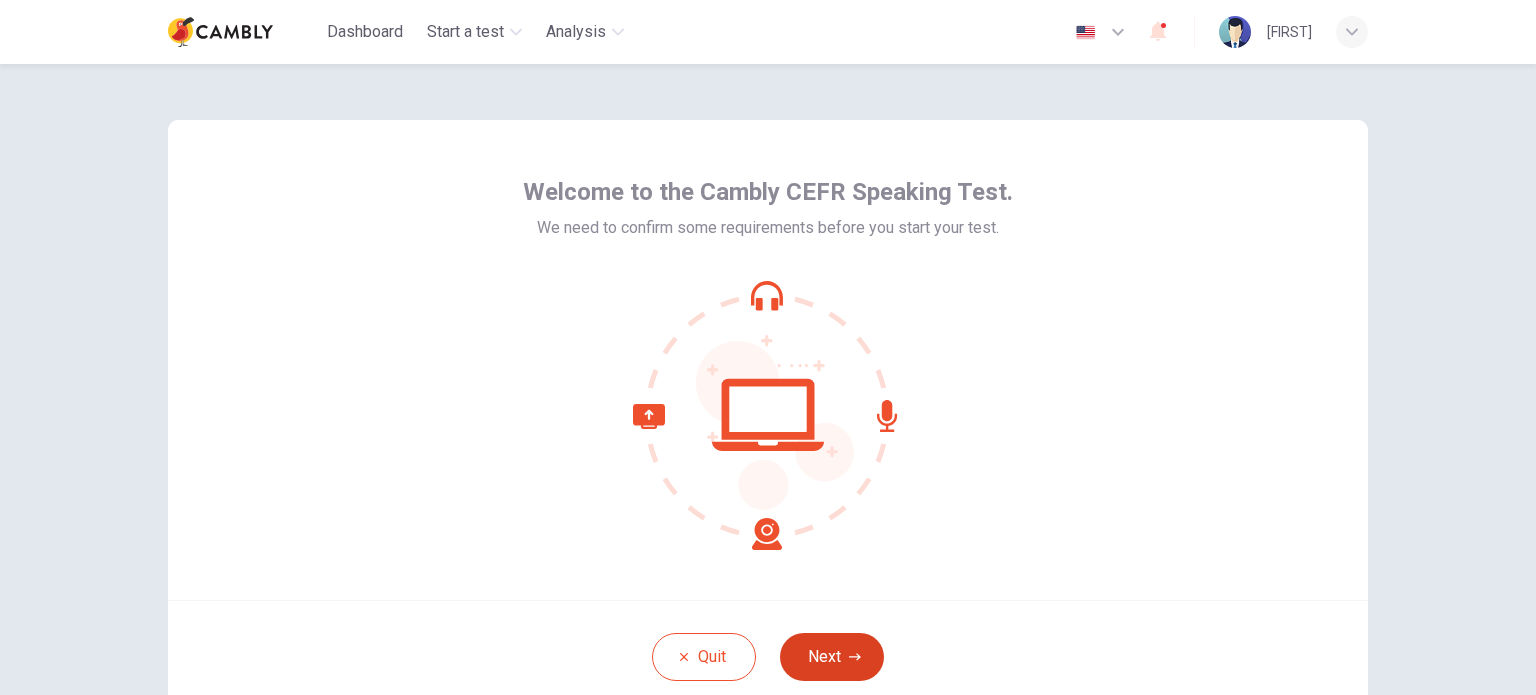 click on "Next" at bounding box center (832, 657) 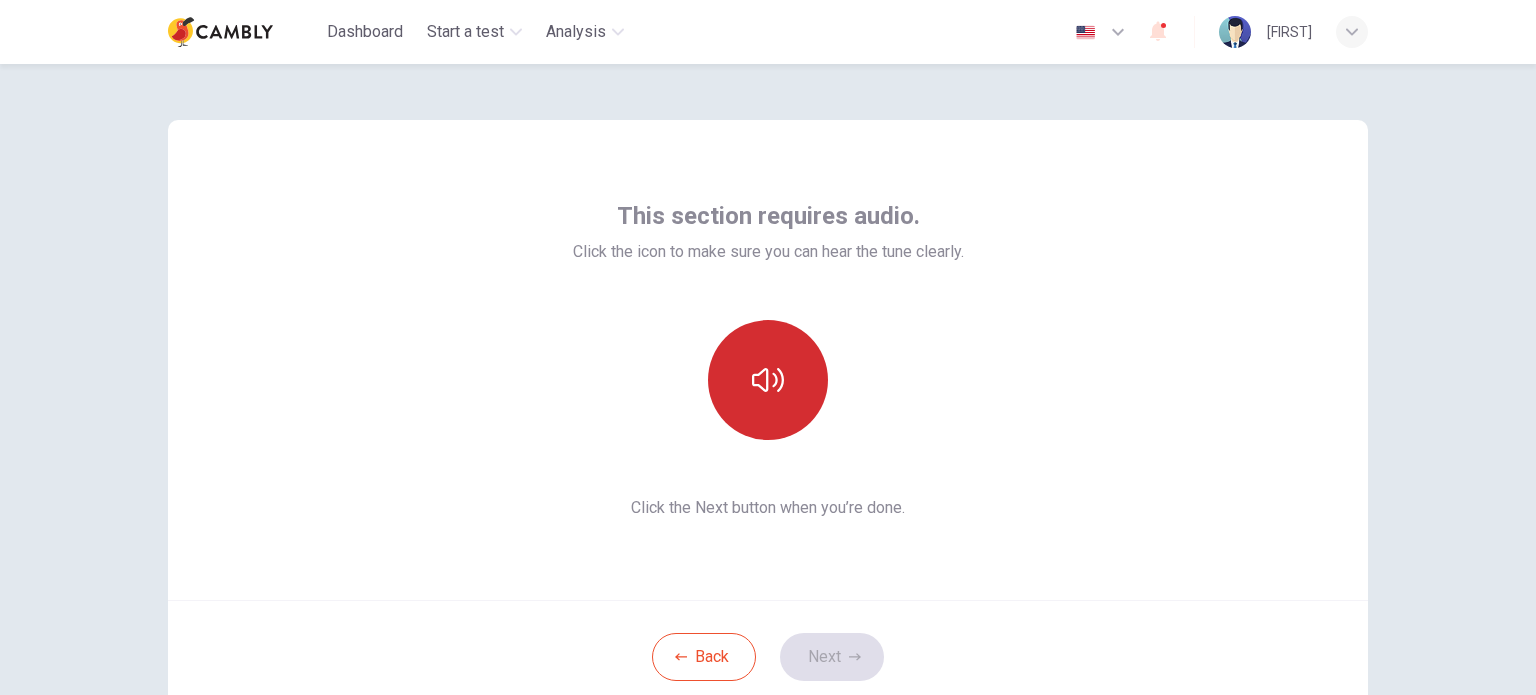 click 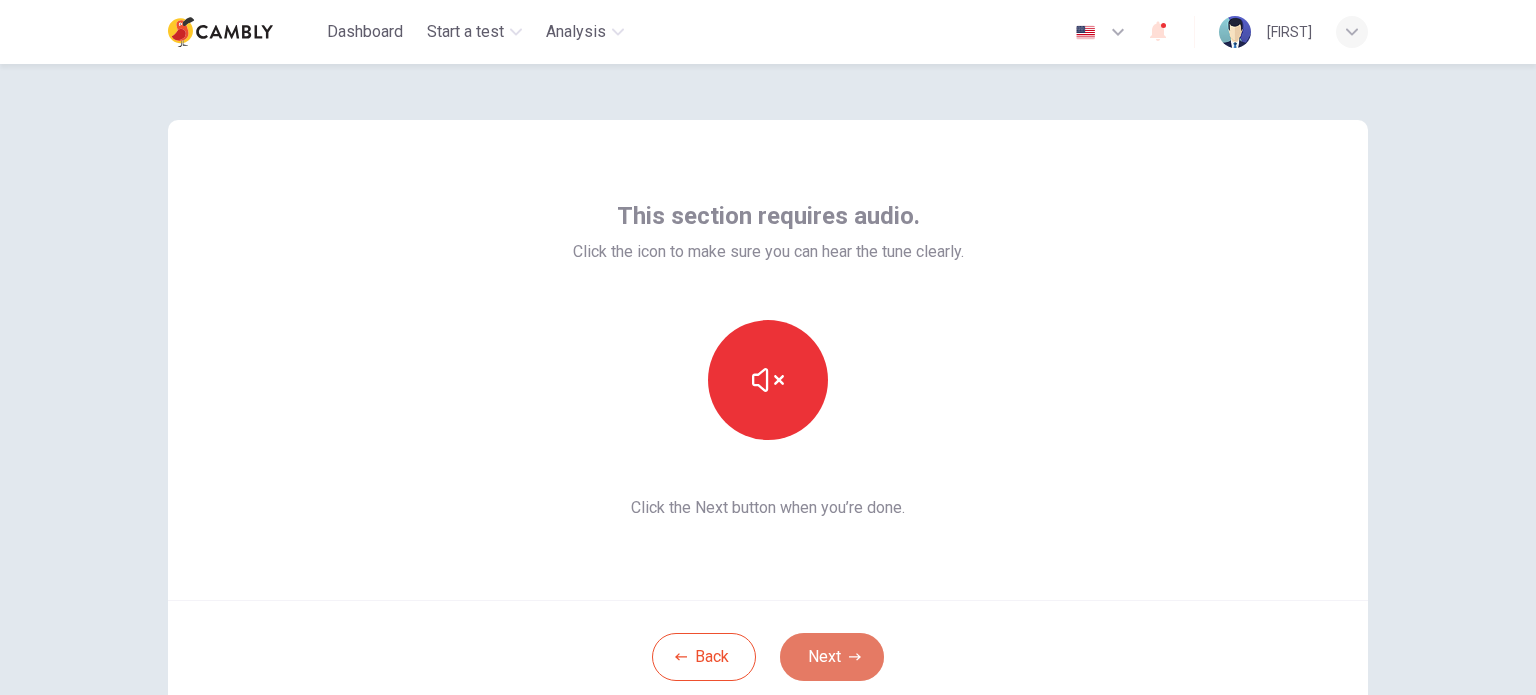 click on "Next" at bounding box center [832, 657] 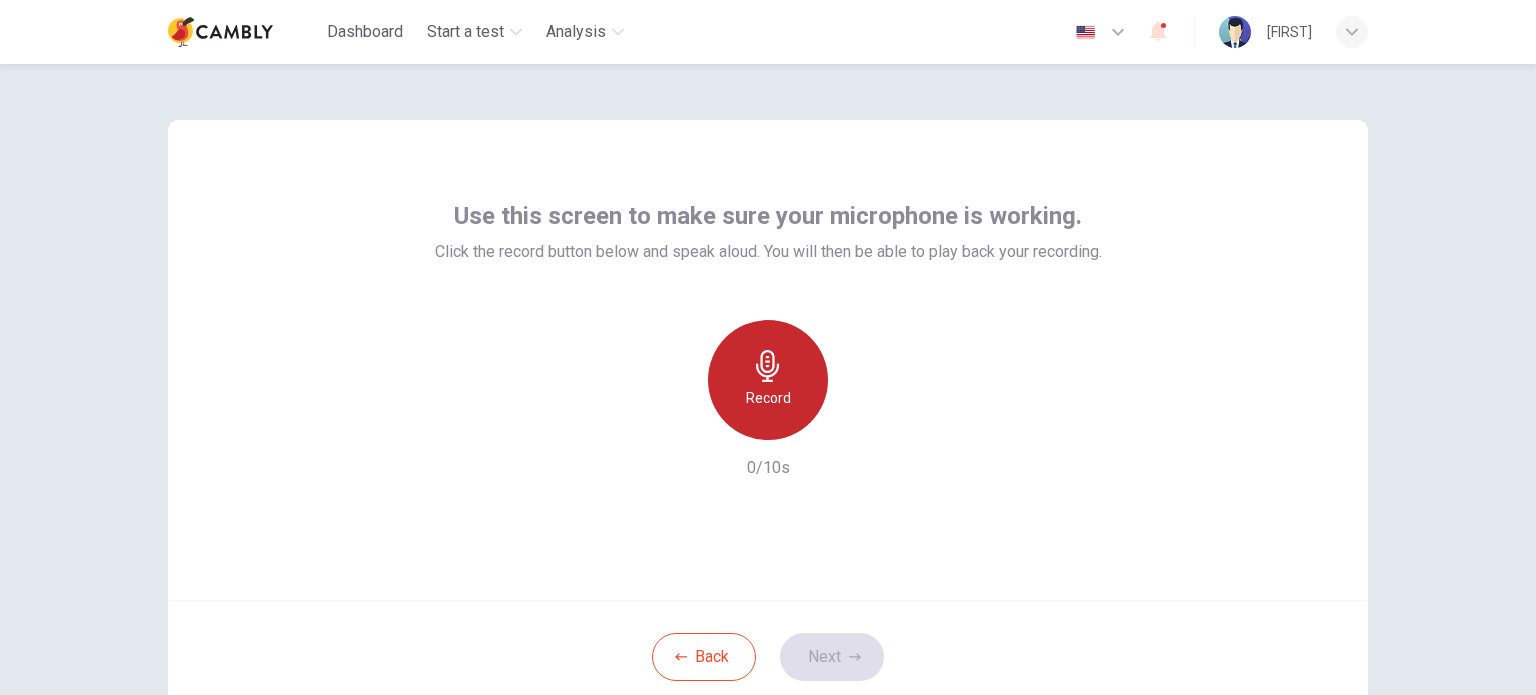 click on "Record" at bounding box center (768, 380) 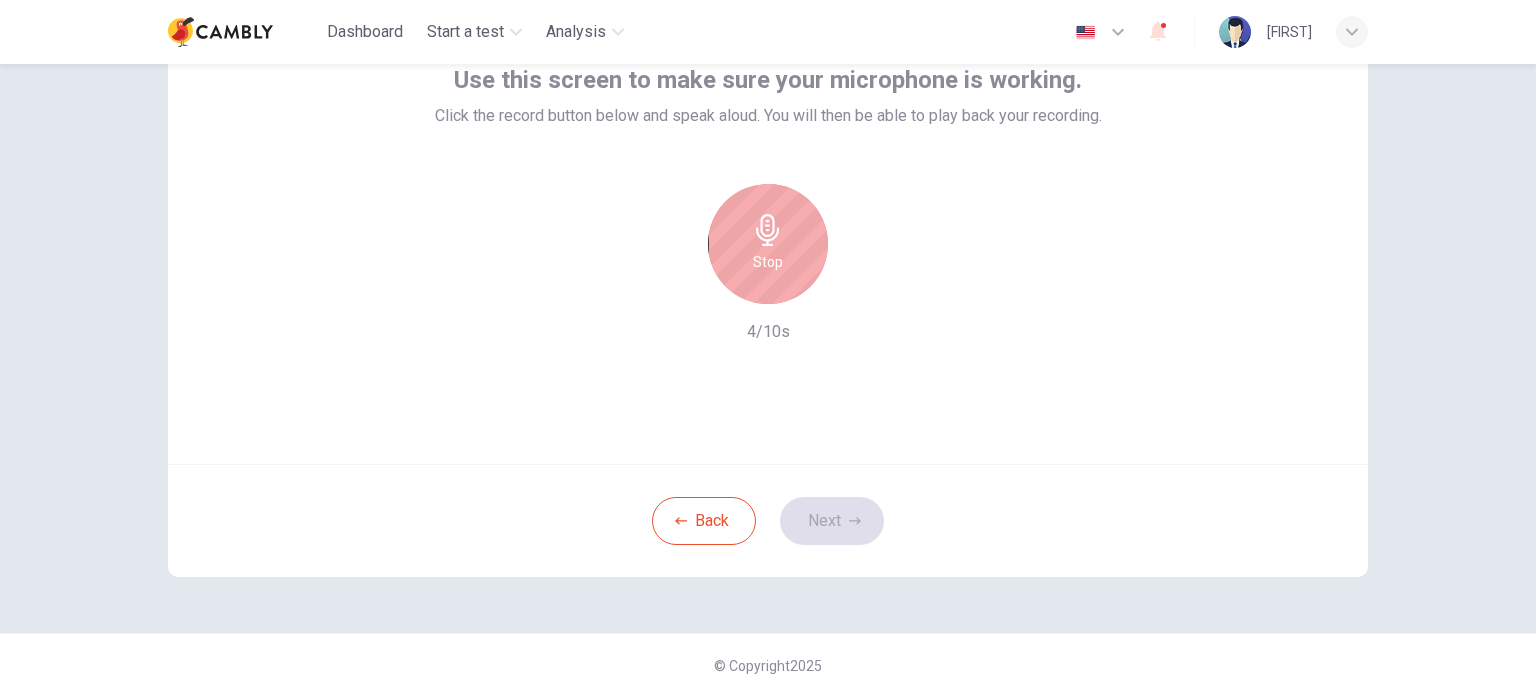 scroll, scrollTop: 137, scrollLeft: 0, axis: vertical 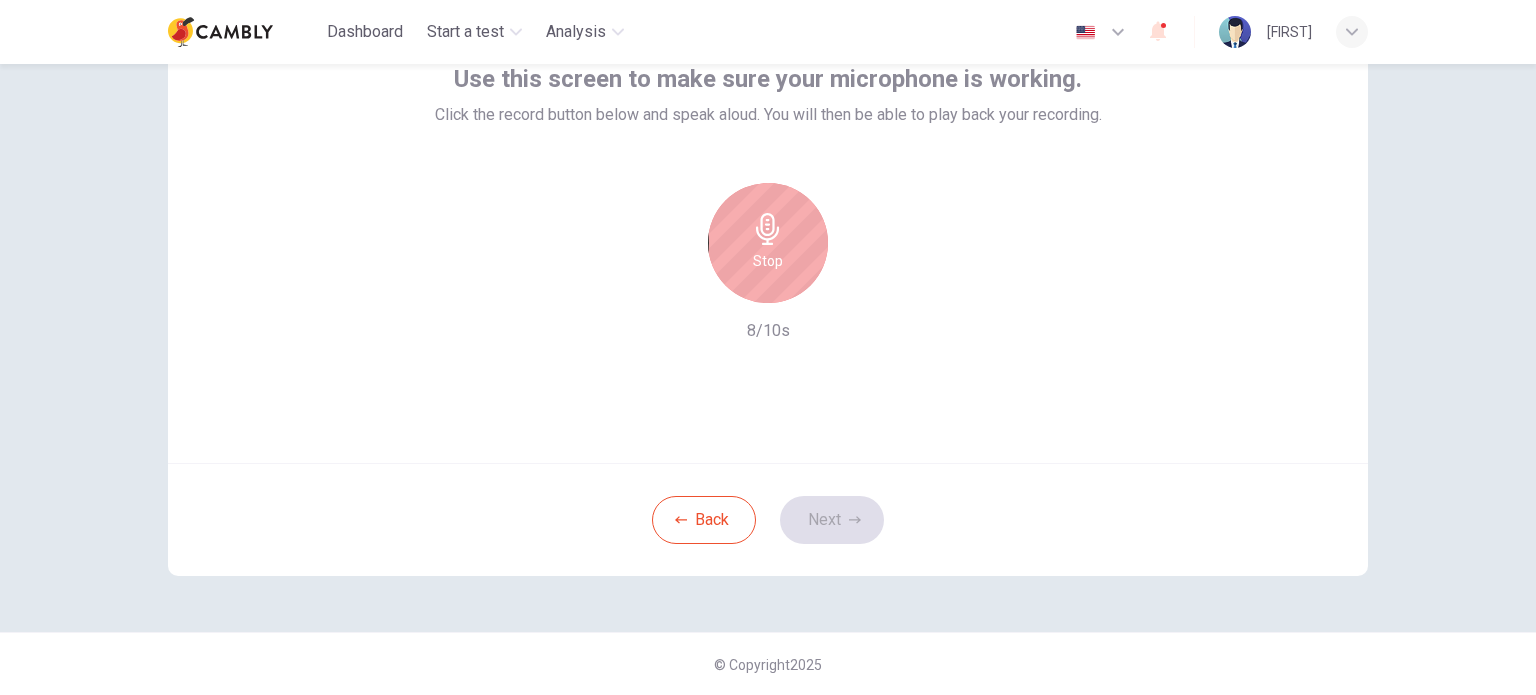 click on "Stop" at bounding box center (768, 243) 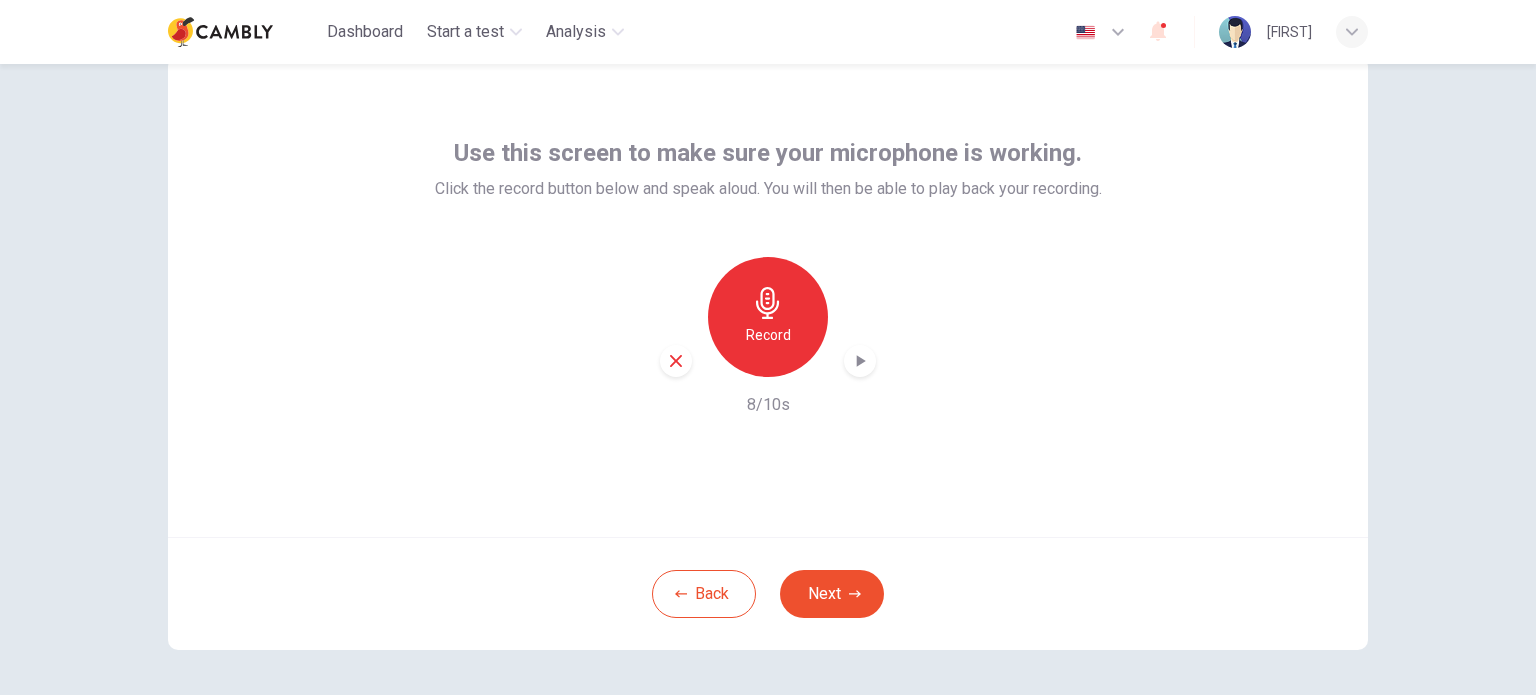 scroll, scrollTop: 0, scrollLeft: 0, axis: both 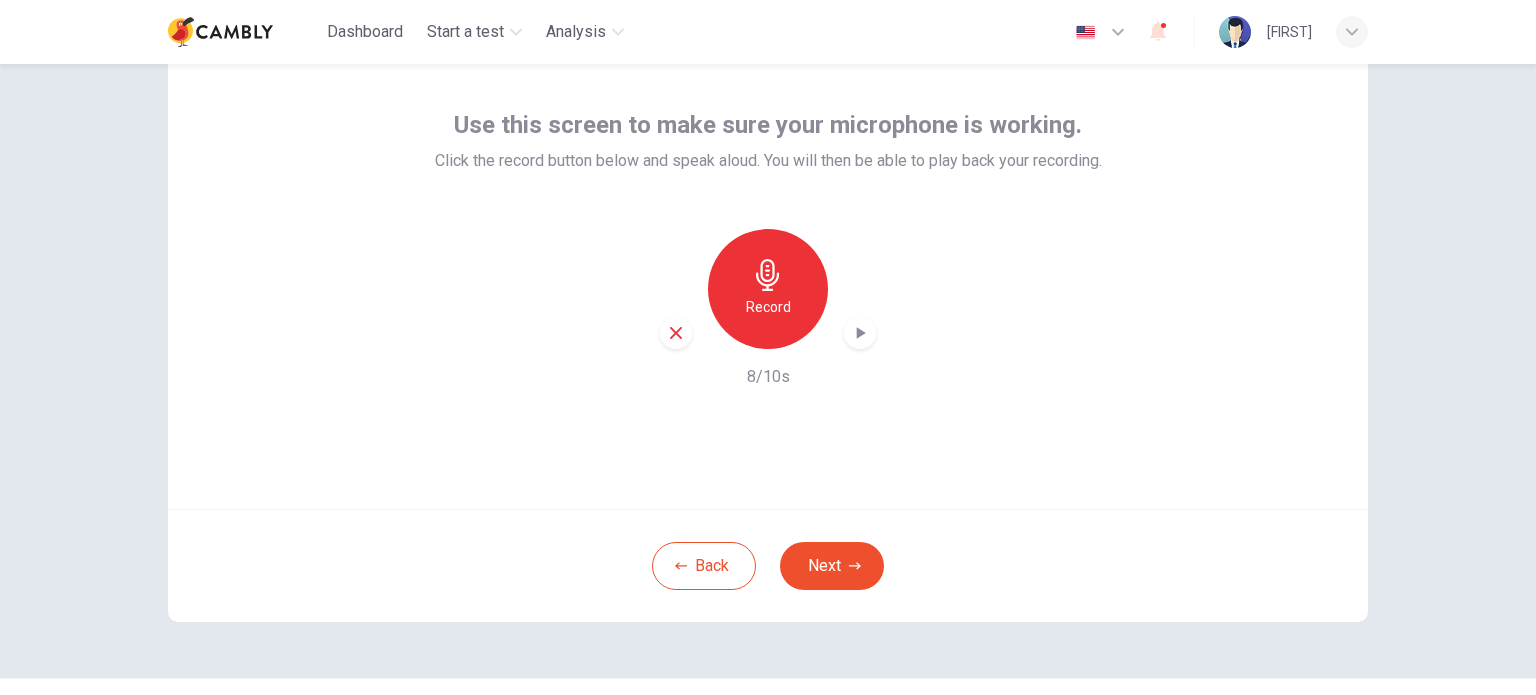 click at bounding box center (860, 333) 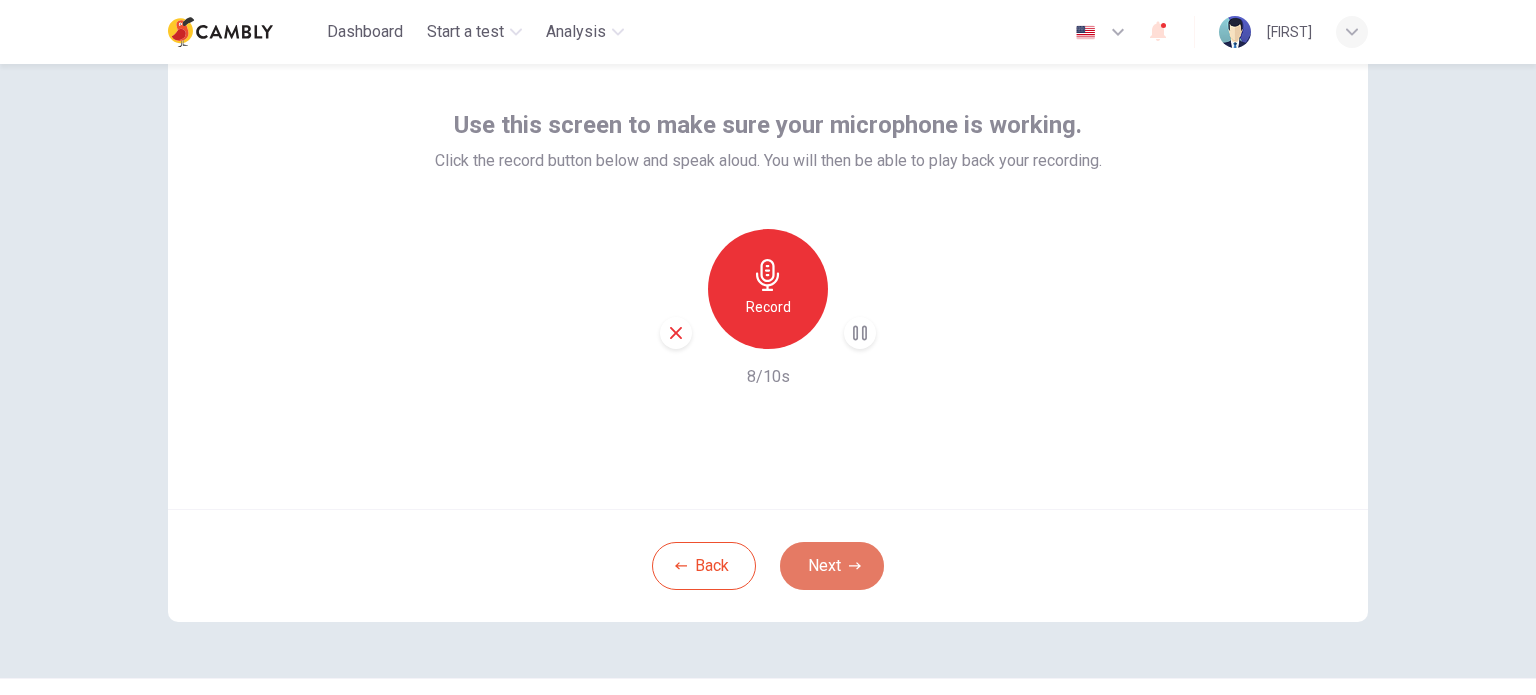 click on "Next" at bounding box center [832, 566] 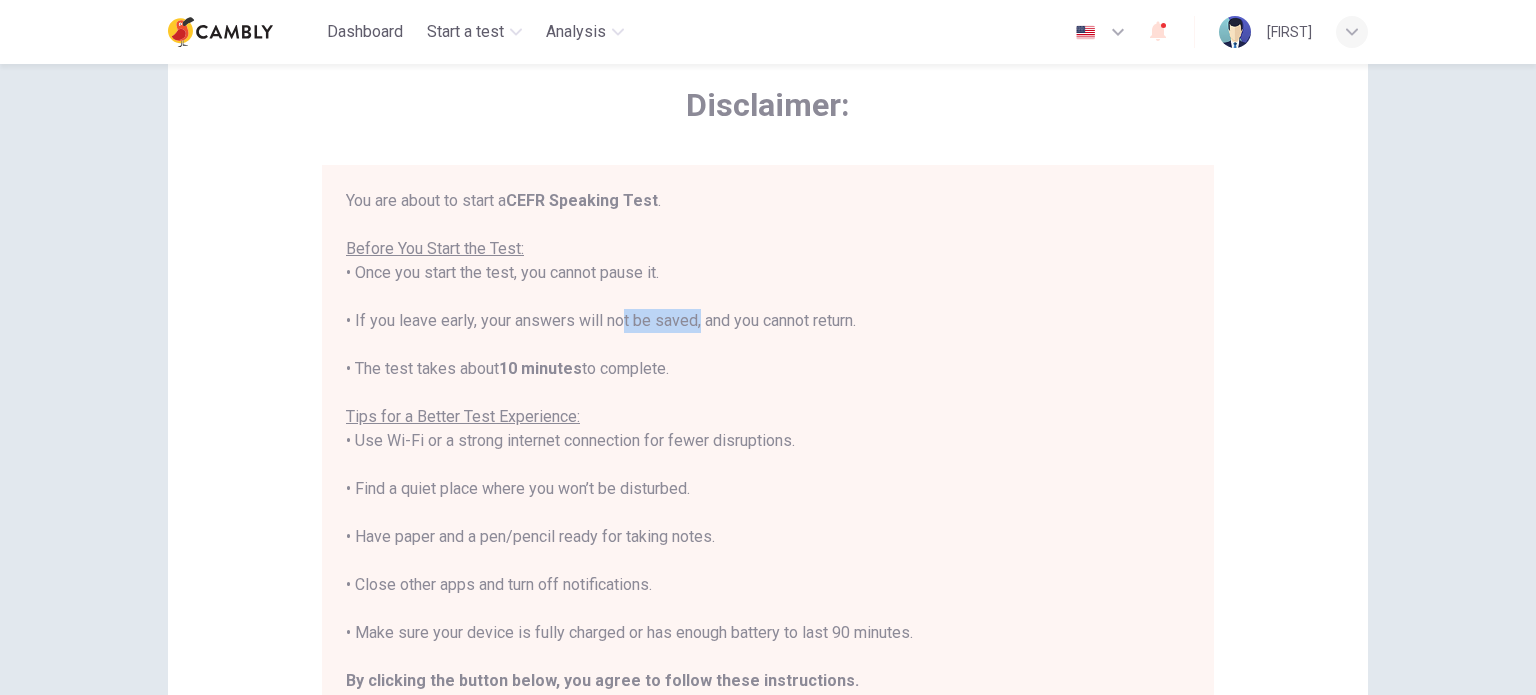 drag, startPoint x: 691, startPoint y: 326, endPoint x: 613, endPoint y: 317, distance: 78.51752 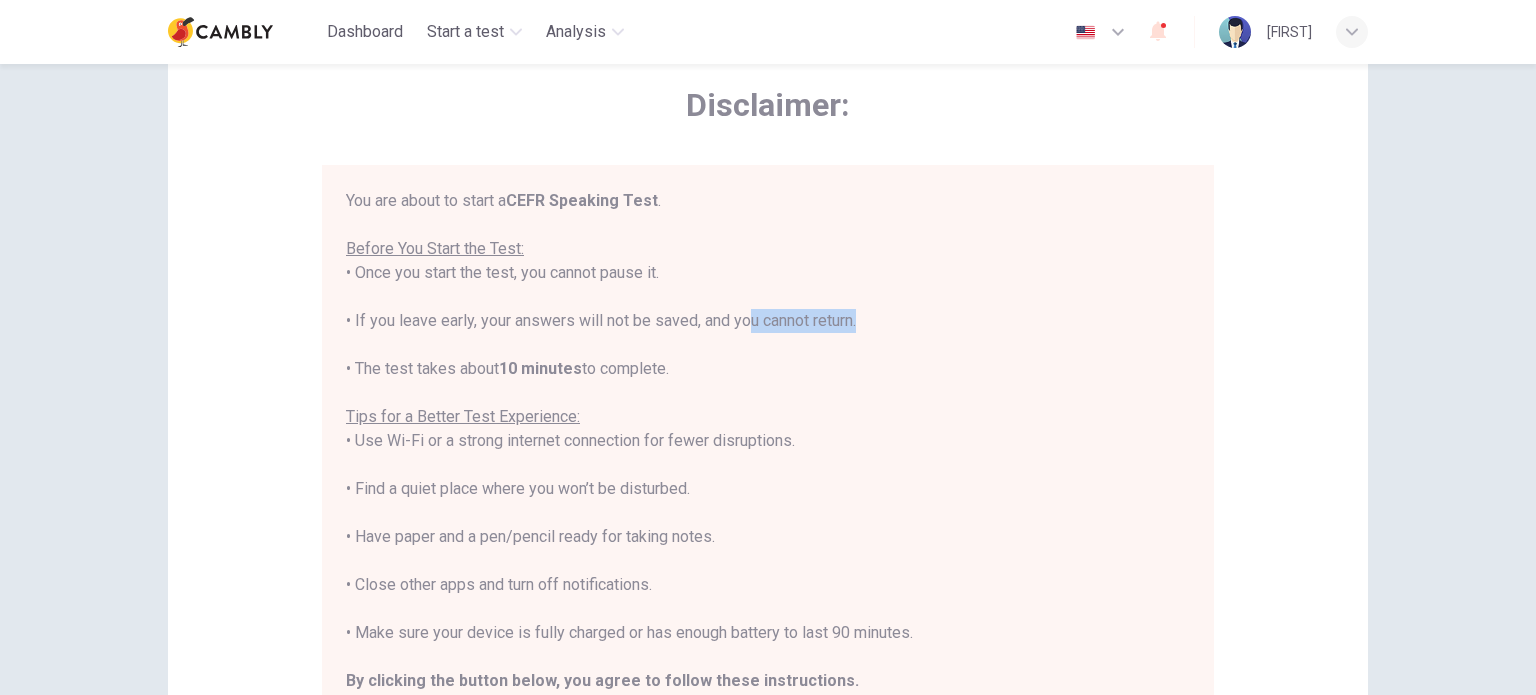 drag, startPoint x: 854, startPoint y: 325, endPoint x: 740, endPoint y: 316, distance: 114.35471 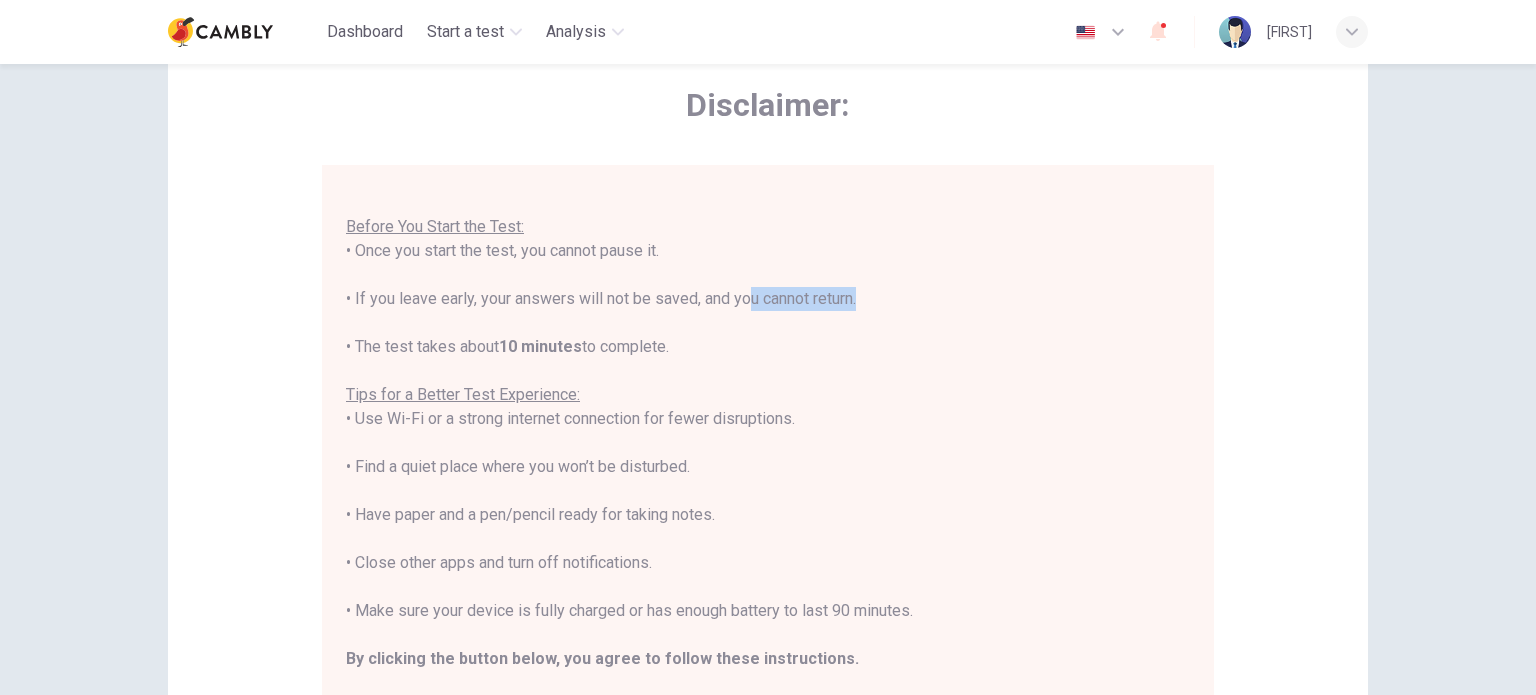 scroll, scrollTop: 23, scrollLeft: 0, axis: vertical 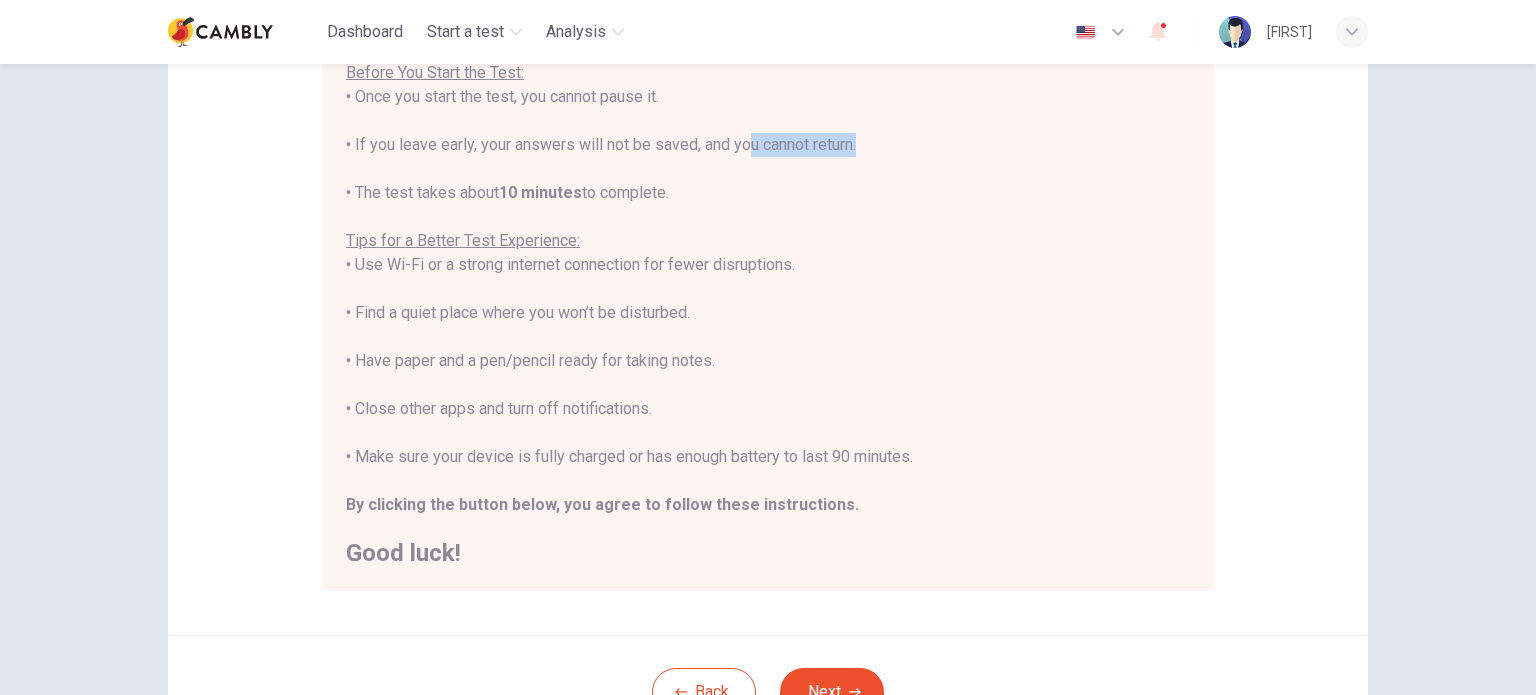 drag, startPoint x: 692, startPoint y: 318, endPoint x: 620, endPoint y: 322, distance: 72.11102 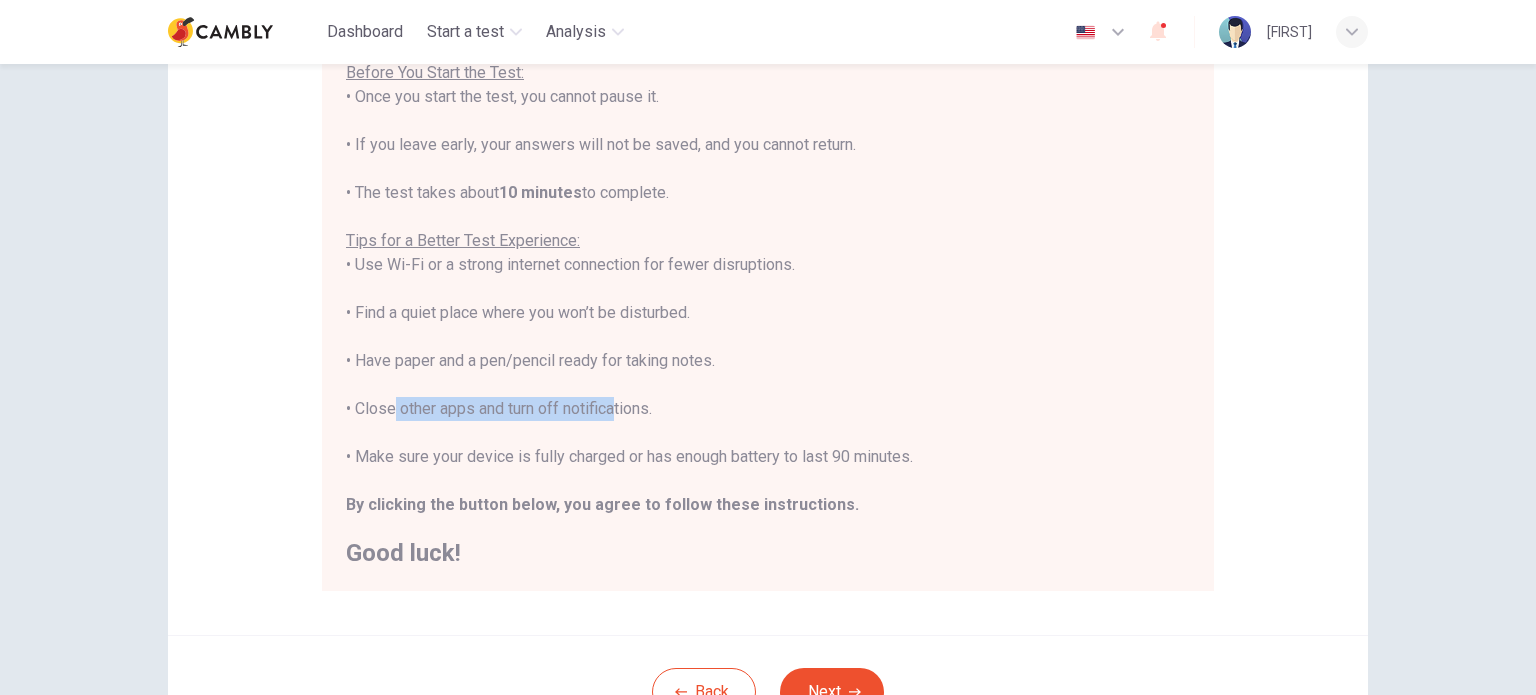 drag, startPoint x: 382, startPoint y: 408, endPoint x: 604, endPoint y: 415, distance: 222.11034 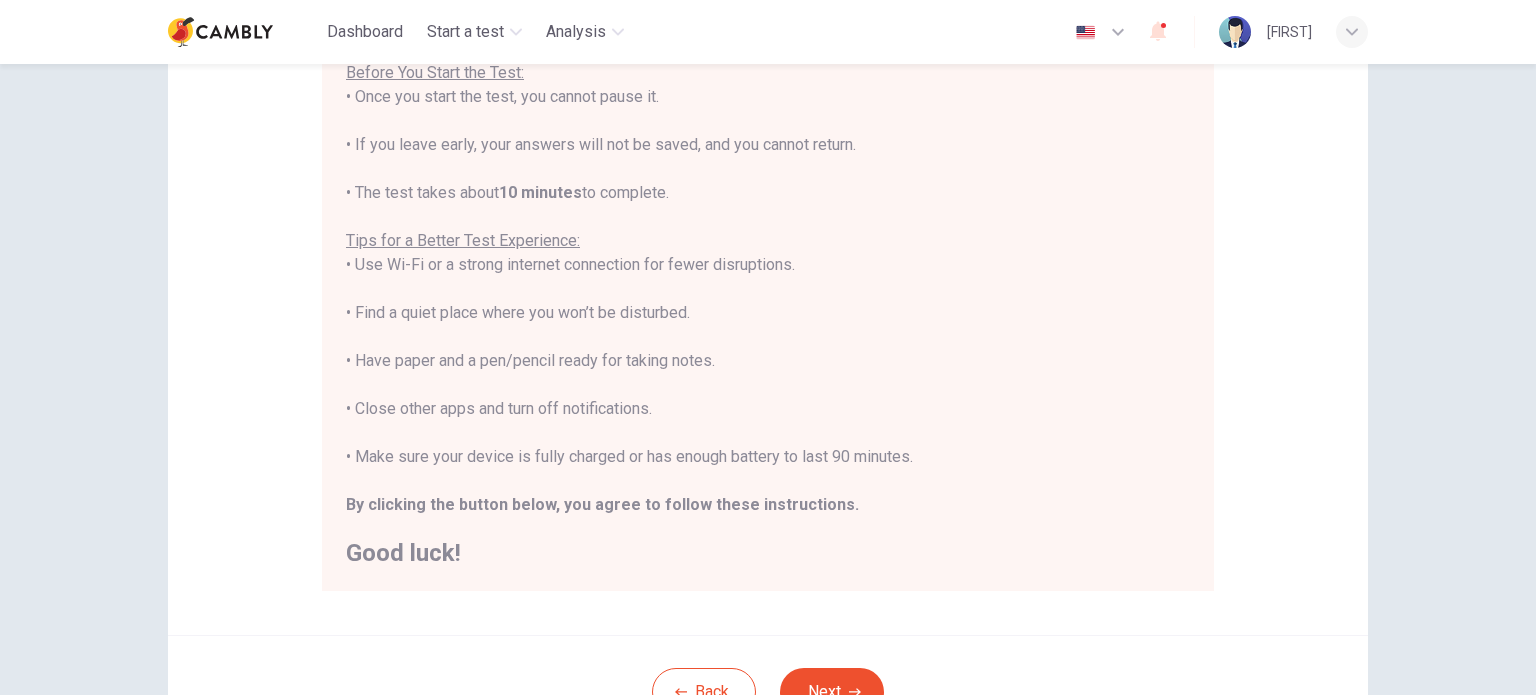 click on "You are about to start a  CEFR Speaking Test .
Before You Start the Test:
• Once you start the test, you cannot pause it.
• If you leave early, your answers will not be saved, and you cannot return.
• The test takes about  10 minutes  to complete.
Tips for a Better Test Experience:
• Use Wi-Fi or a strong internet connection for fewer disruptions.
• Find a quiet place where you won’t be disturbed.
• Have paper and a pen/pencil ready for taking notes.
• Close other apps and turn off notifications.
• Make sure your device is fully charged or has enough battery to last 90 minutes.
By clicking the button below, you agree to follow these instructions.
Good luck!" at bounding box center (768, 289) 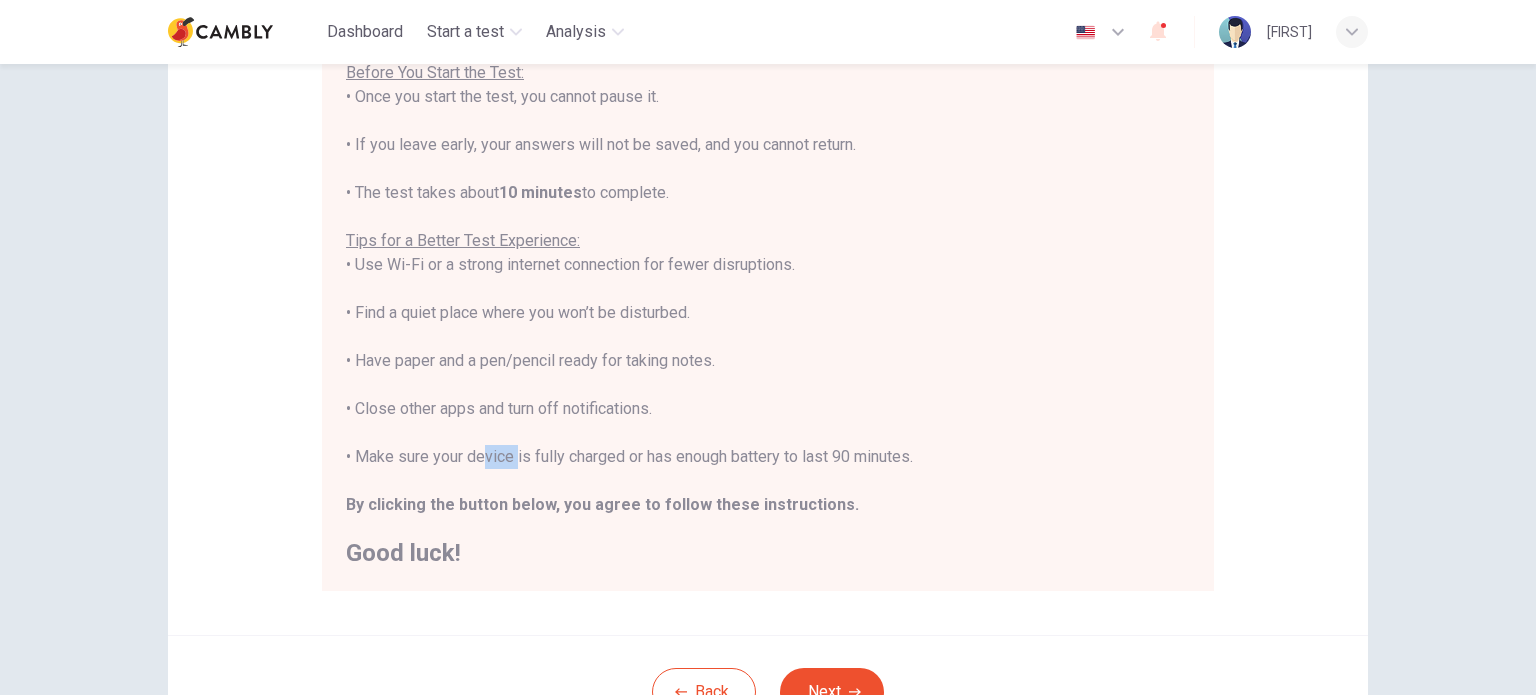 drag, startPoint x: 470, startPoint y: 456, endPoint x: 510, endPoint y: 457, distance: 40.012497 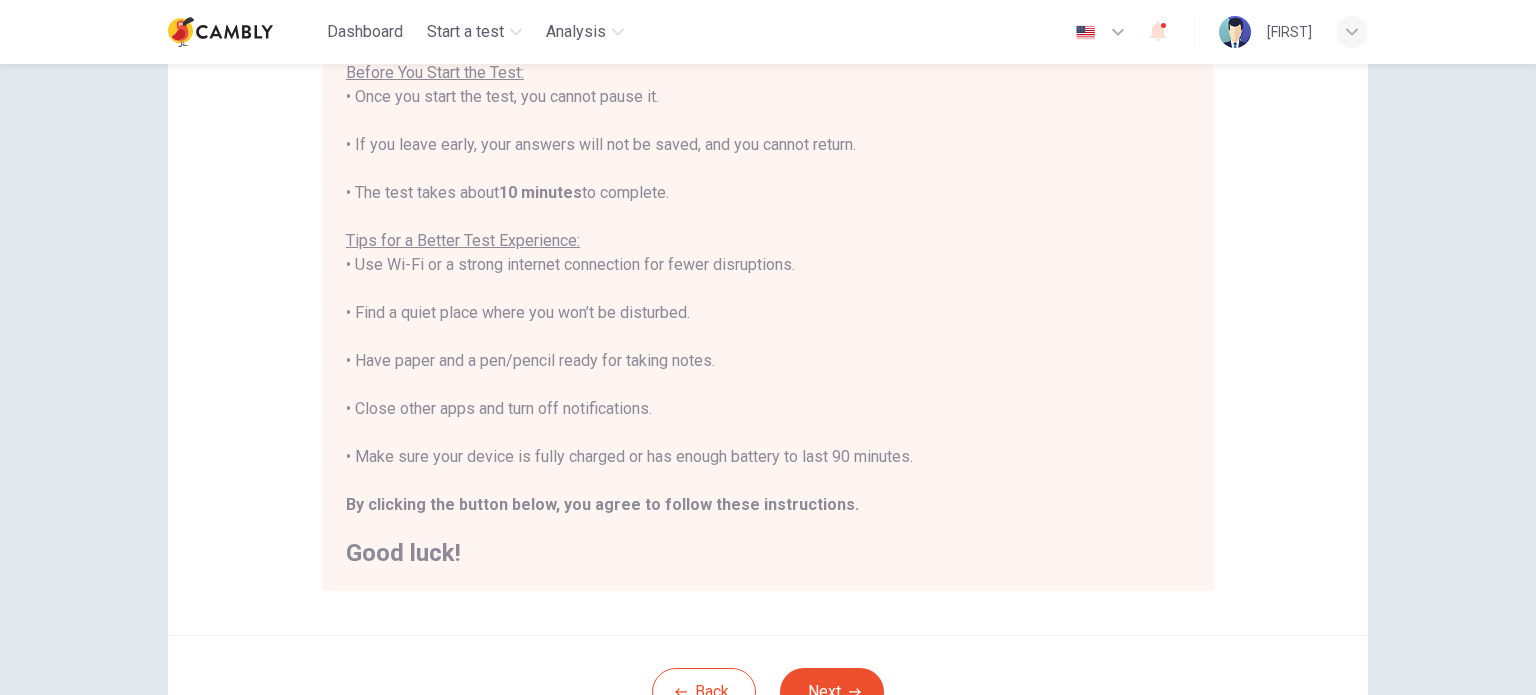 drag, startPoint x: 440, startPoint y: 455, endPoint x: 471, endPoint y: 447, distance: 32.01562 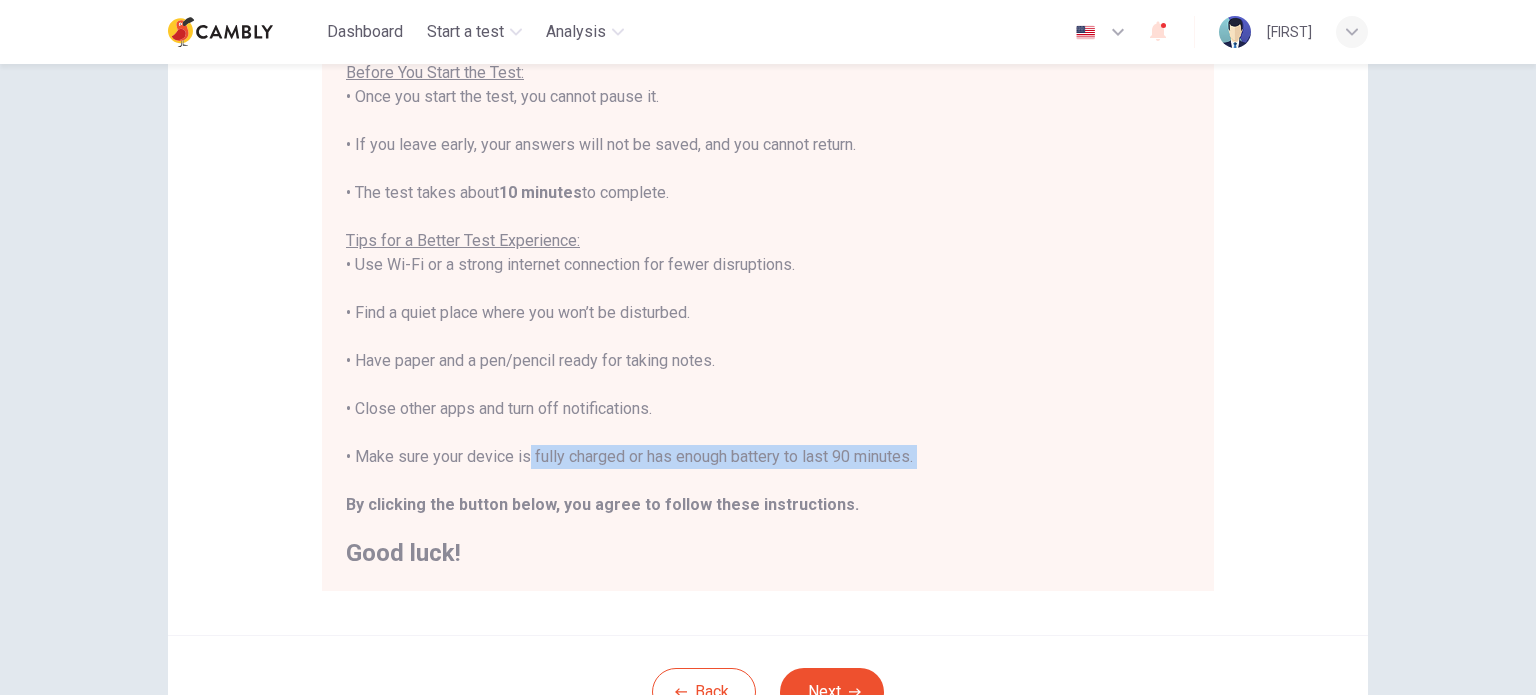 drag, startPoint x: 516, startPoint y: 457, endPoint x: 736, endPoint y: 469, distance: 220.32703 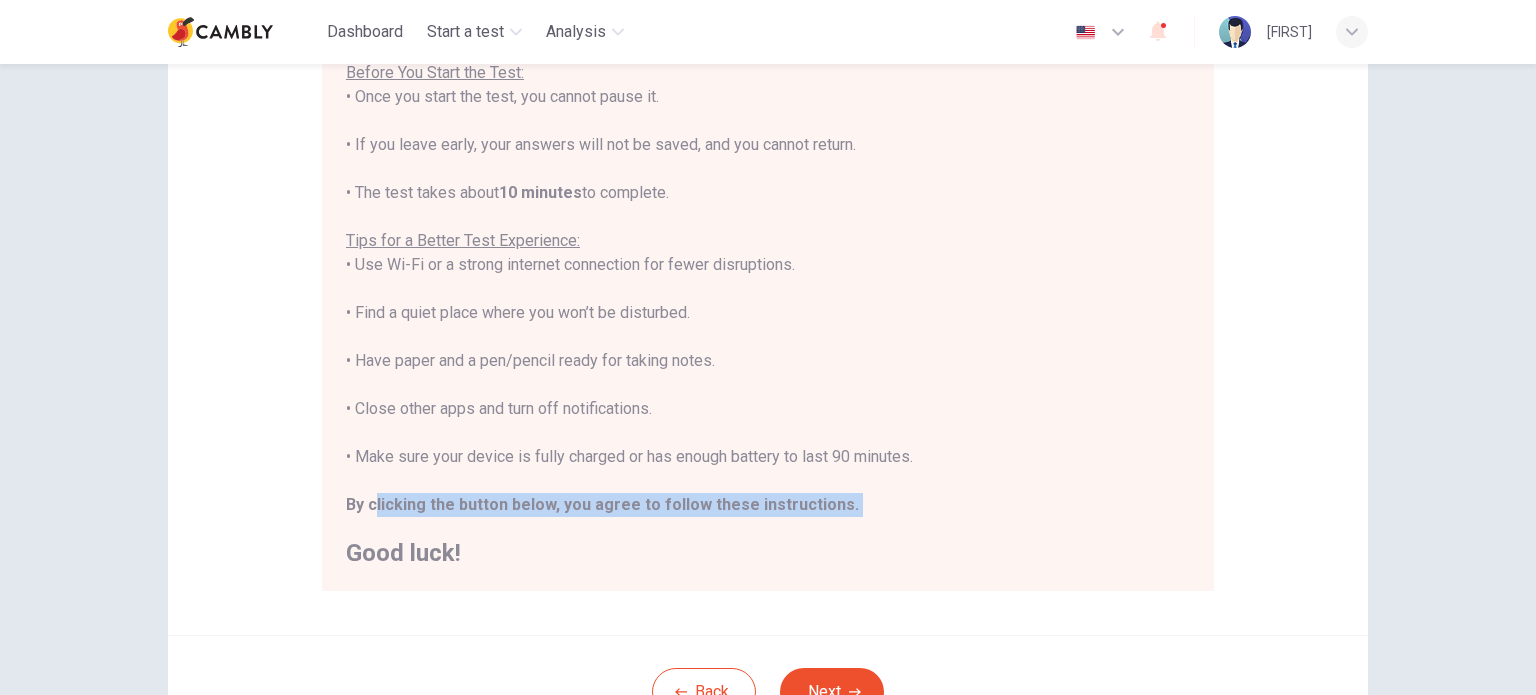drag, startPoint x: 372, startPoint y: 496, endPoint x: 745, endPoint y: 527, distance: 374.28598 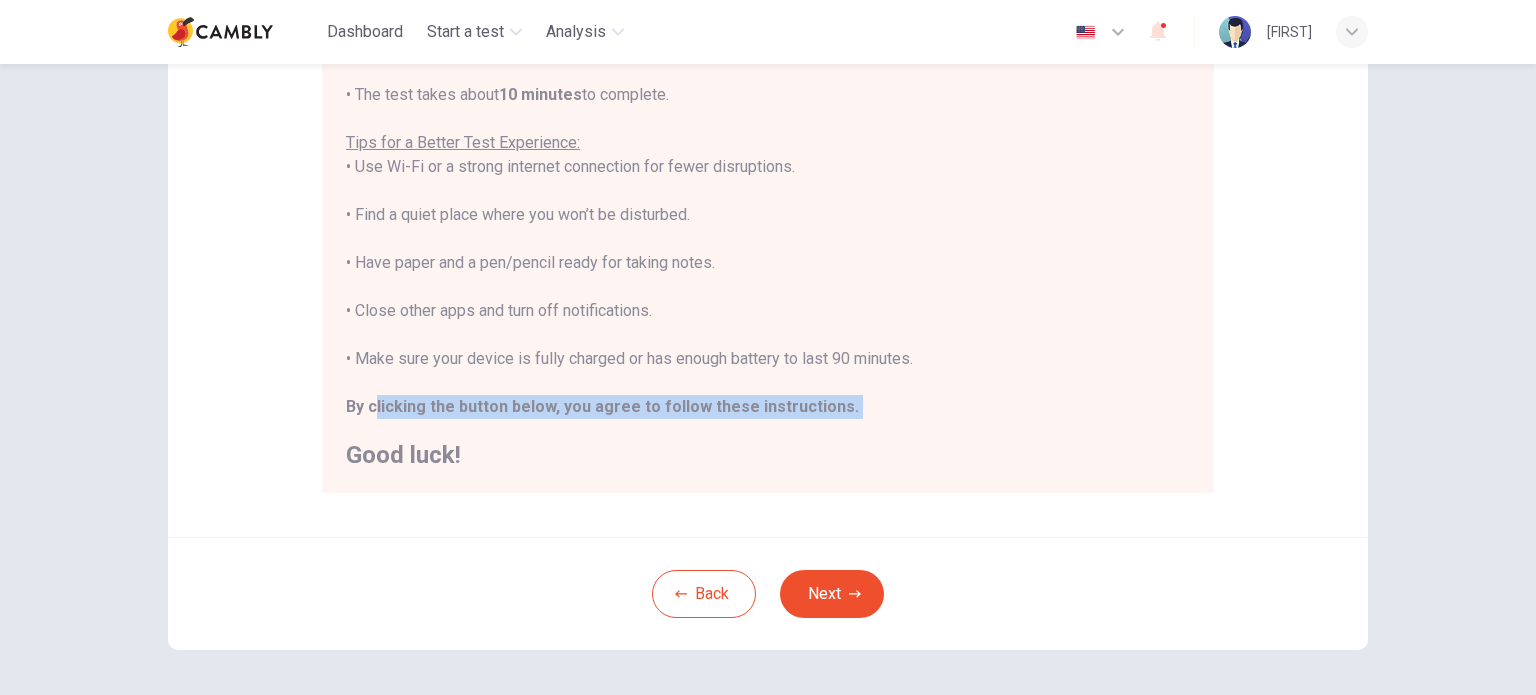 scroll, scrollTop: 344, scrollLeft: 0, axis: vertical 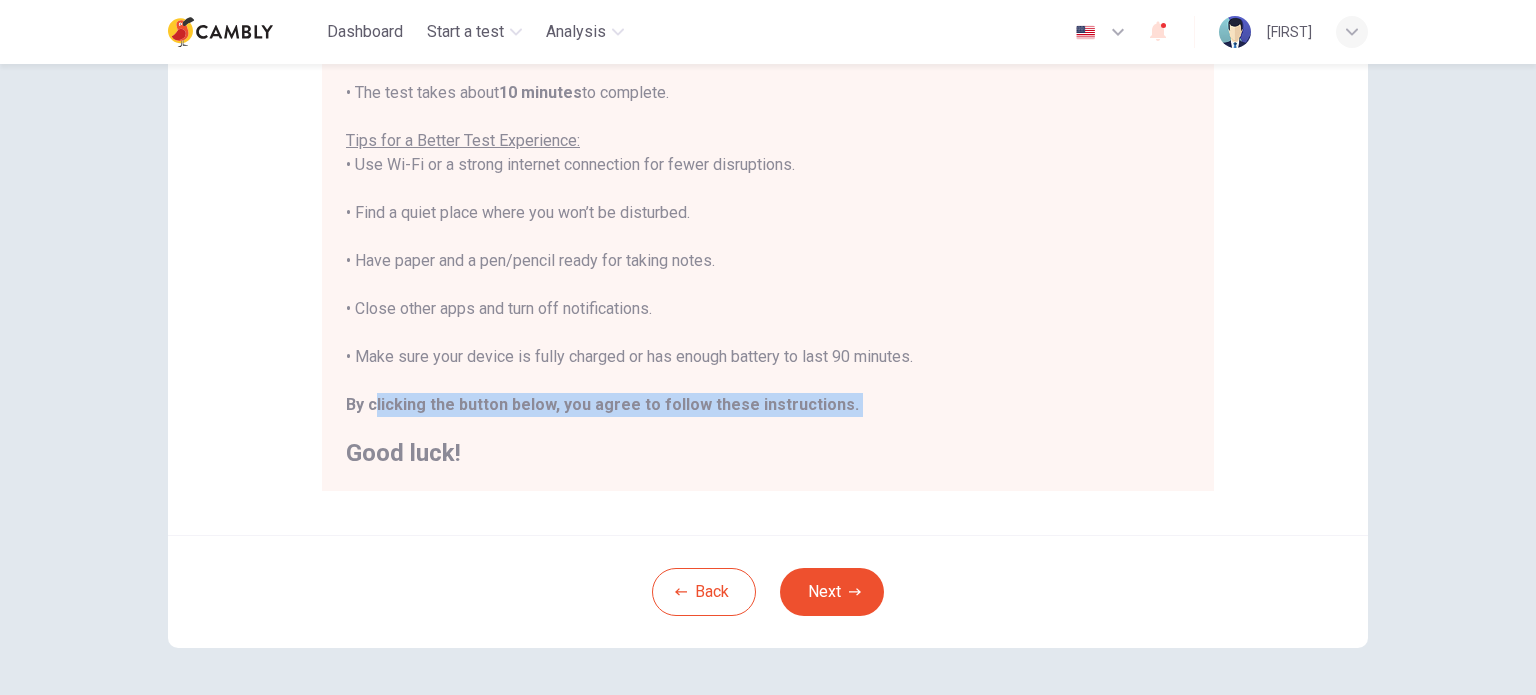 click on "You are about to start a  CEFR Speaking Test .
Before You Start the Test:
• Once you start the test, you cannot pause it.
• If you leave early, your answers will not be saved, and you cannot return.
• The test takes about  10 minutes  to complete.
Tips for a Better Test Experience:
• Use Wi-Fi or a strong internet connection for fewer disruptions.
• Find a quiet place where you won’t be disturbed.
• Have paper and a pen/pencil ready for taking notes.
• Close other apps and turn off notifications.
• Make sure your device is fully charged or has enough battery to last 90 minutes.
By clicking the button below, you agree to follow these instructions.
Good luck!" at bounding box center (768, 189) 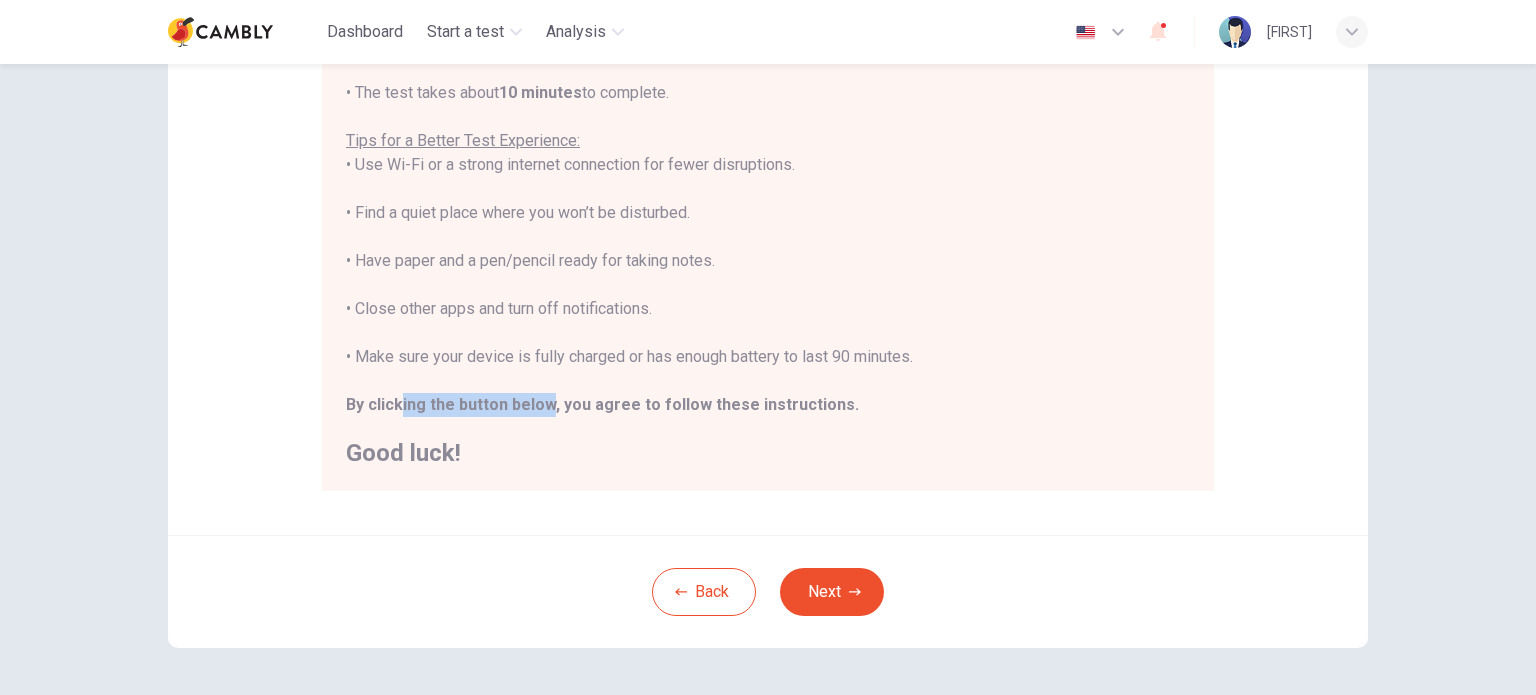 drag, startPoint x: 397, startPoint y: 403, endPoint x: 541, endPoint y: 407, distance: 144.05554 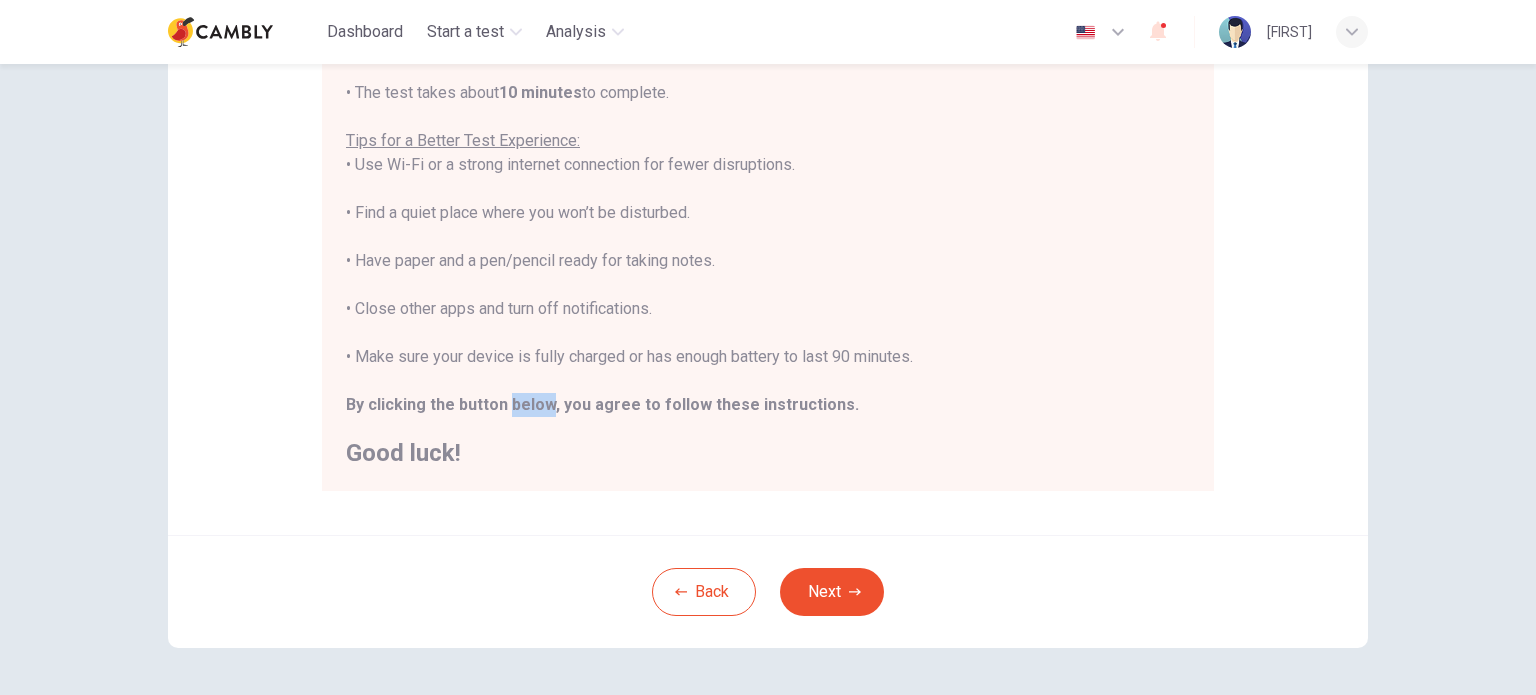drag, startPoint x: 500, startPoint y: 408, endPoint x: 544, endPoint y: 410, distance: 44.04543 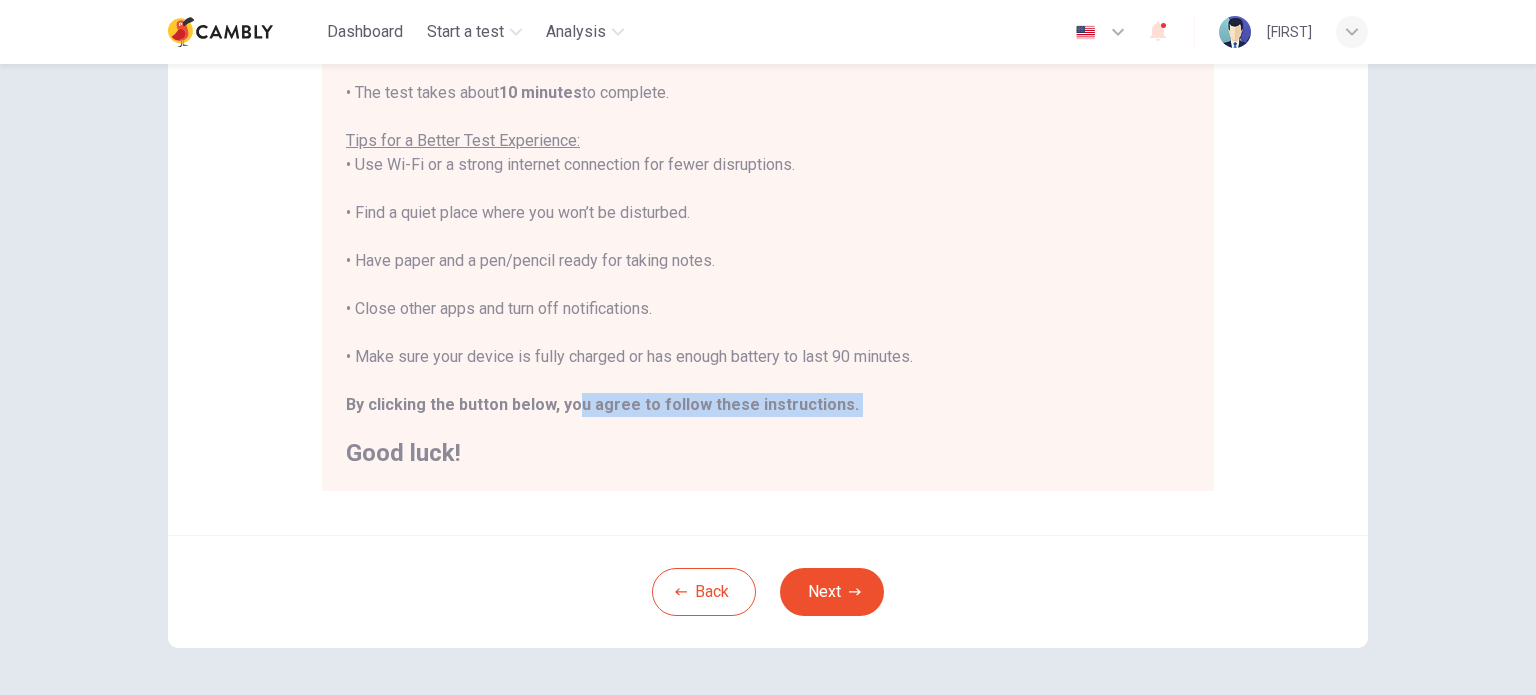 drag, startPoint x: 567, startPoint y: 402, endPoint x: 708, endPoint y: 423, distance: 142.55525 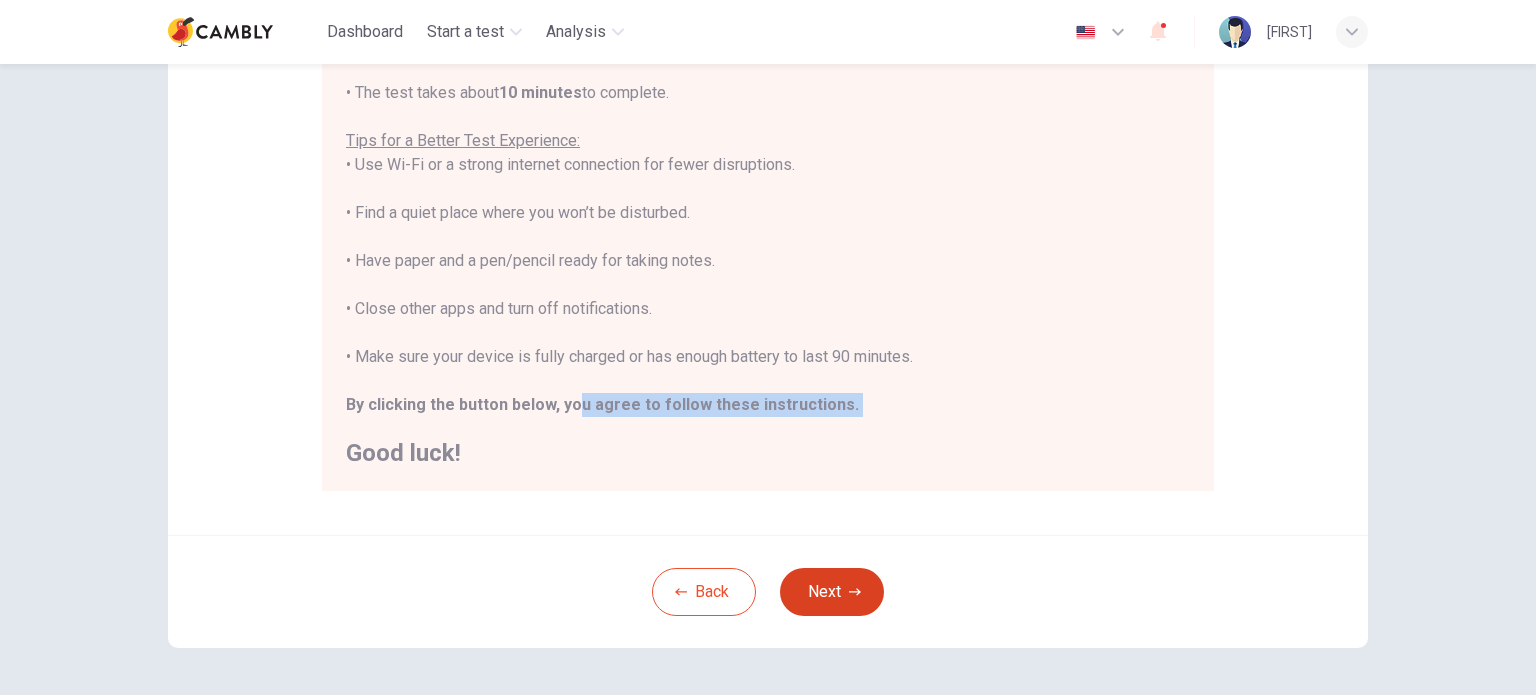 click on "Next" at bounding box center (832, 592) 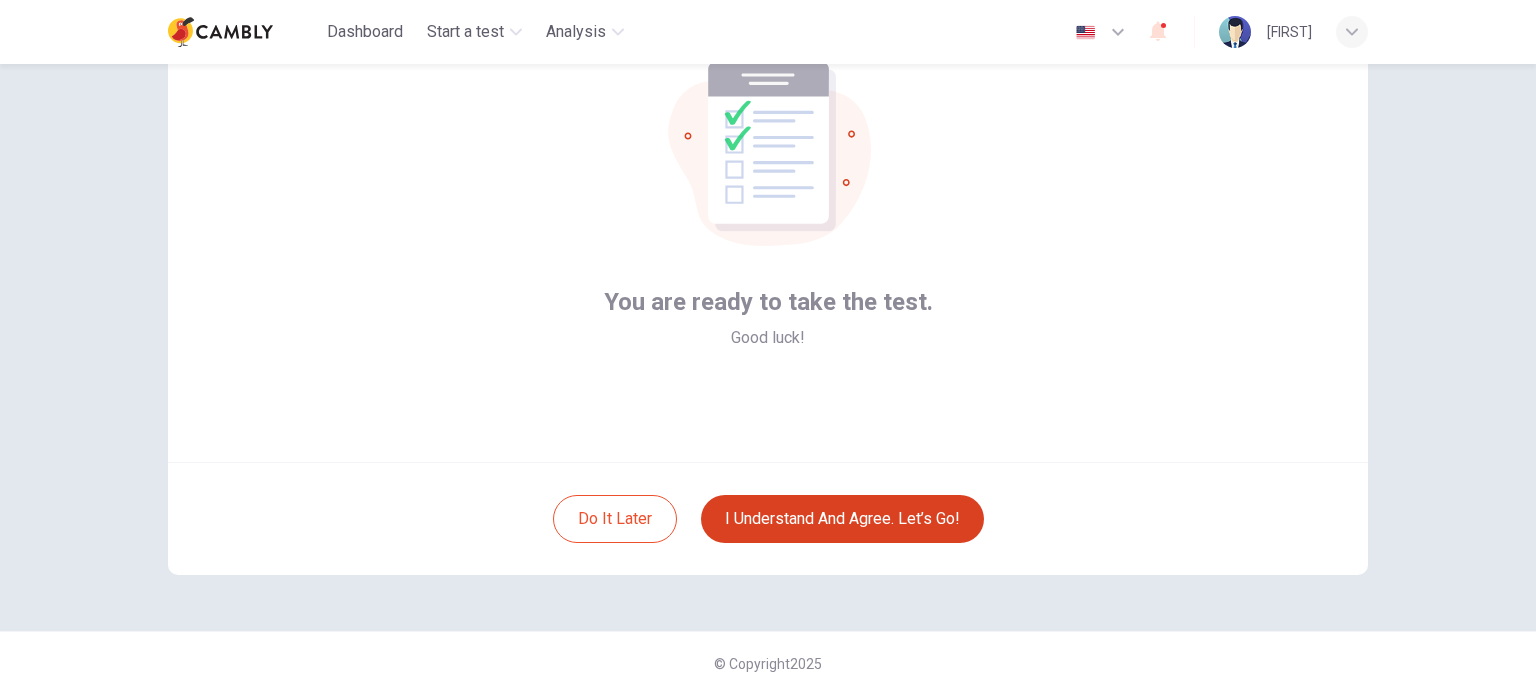 scroll, scrollTop: 137, scrollLeft: 0, axis: vertical 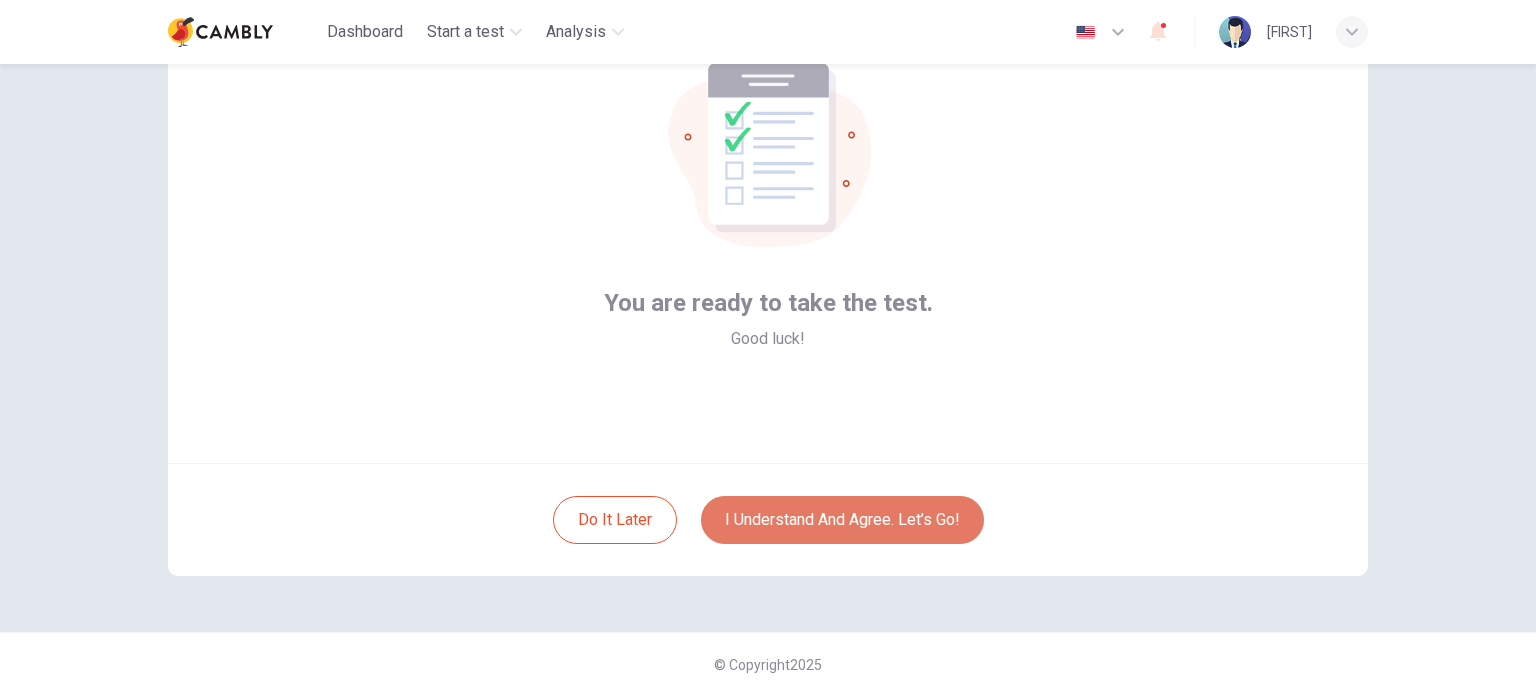 click on "I understand and agree. Let’s go!" at bounding box center [842, 520] 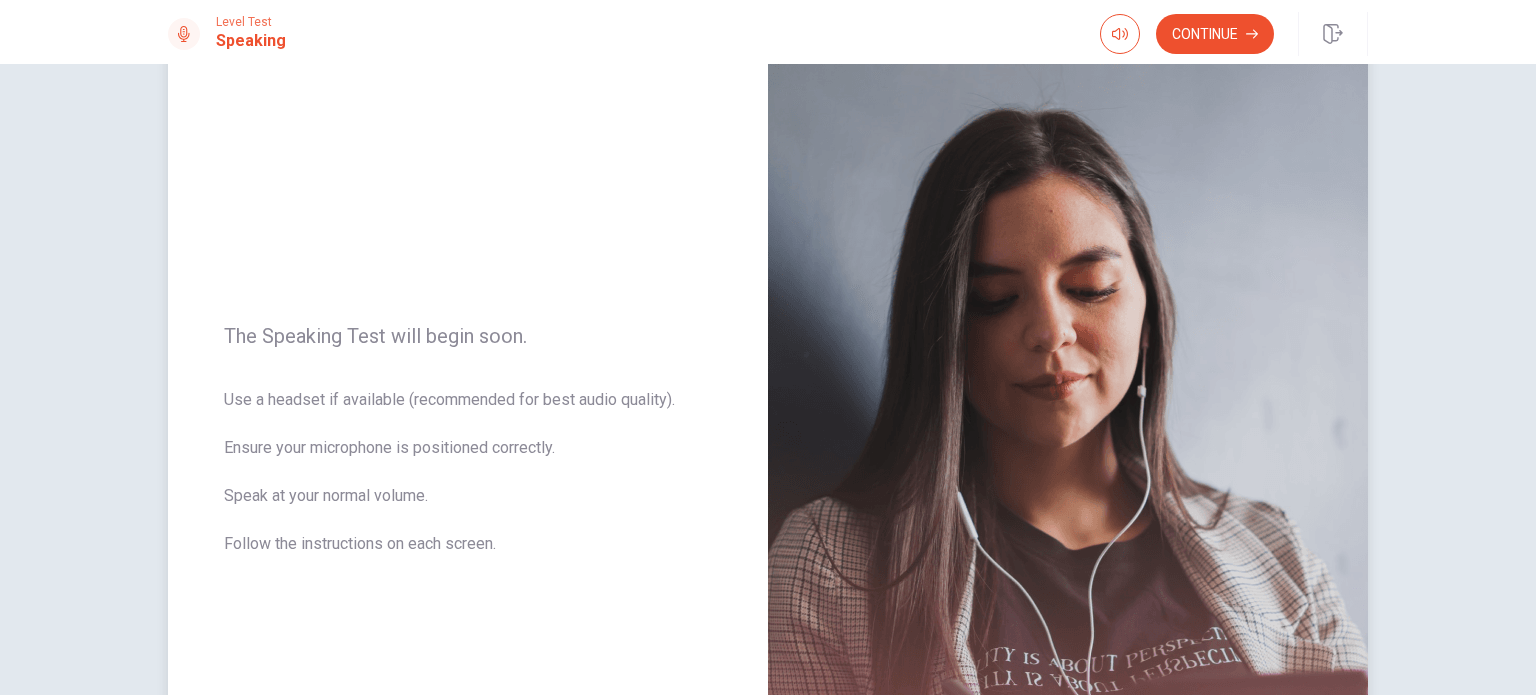 scroll, scrollTop: 86, scrollLeft: 0, axis: vertical 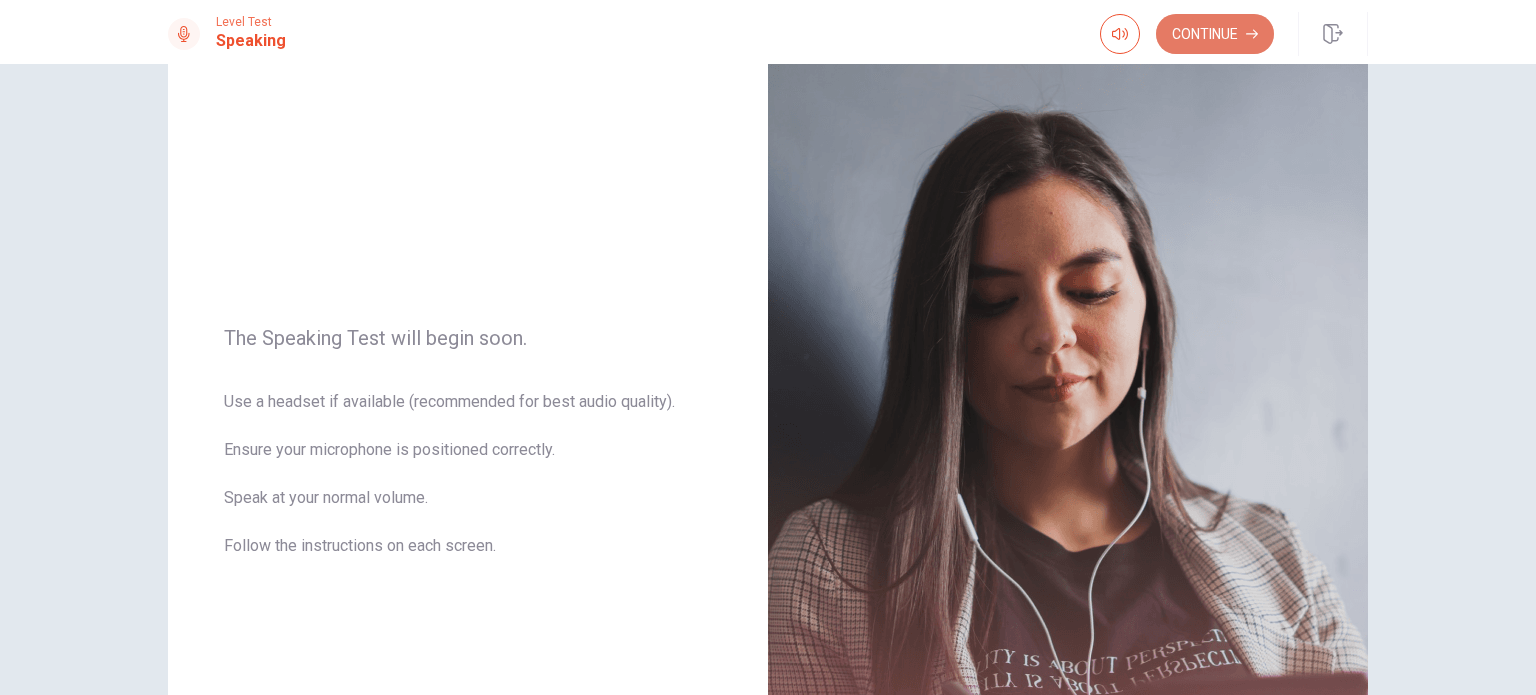 click on "Continue" at bounding box center [1215, 34] 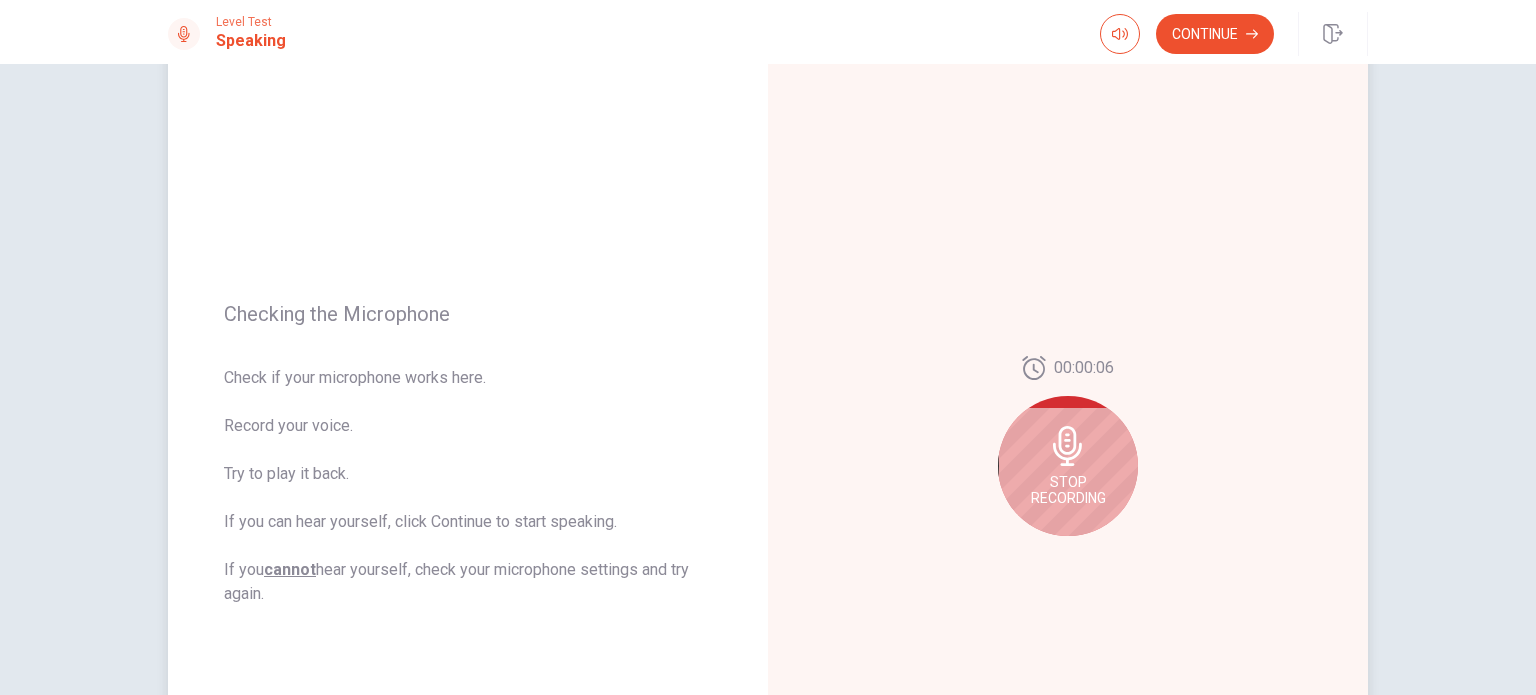 click on "Stop   Recording" at bounding box center (1068, 466) 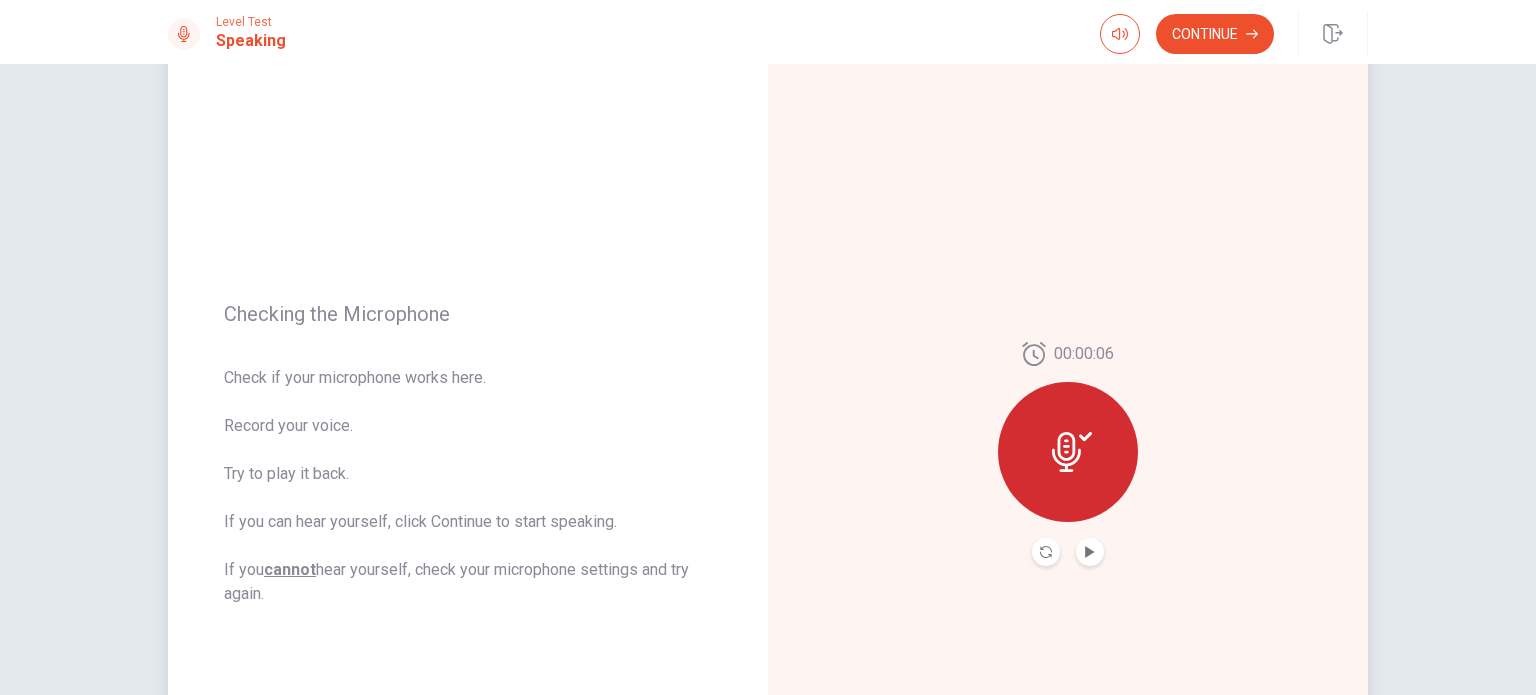 click at bounding box center [1090, 552] 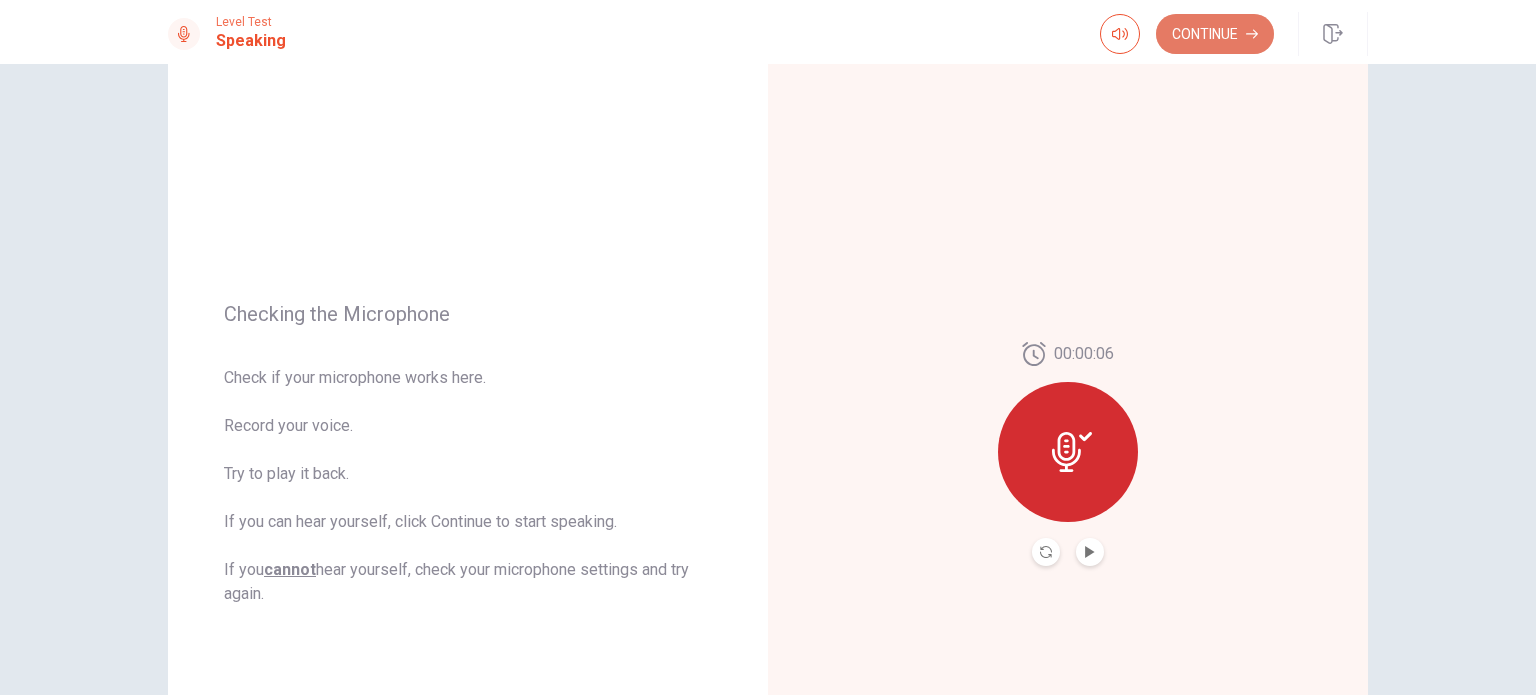 click on "Continue" at bounding box center (1215, 34) 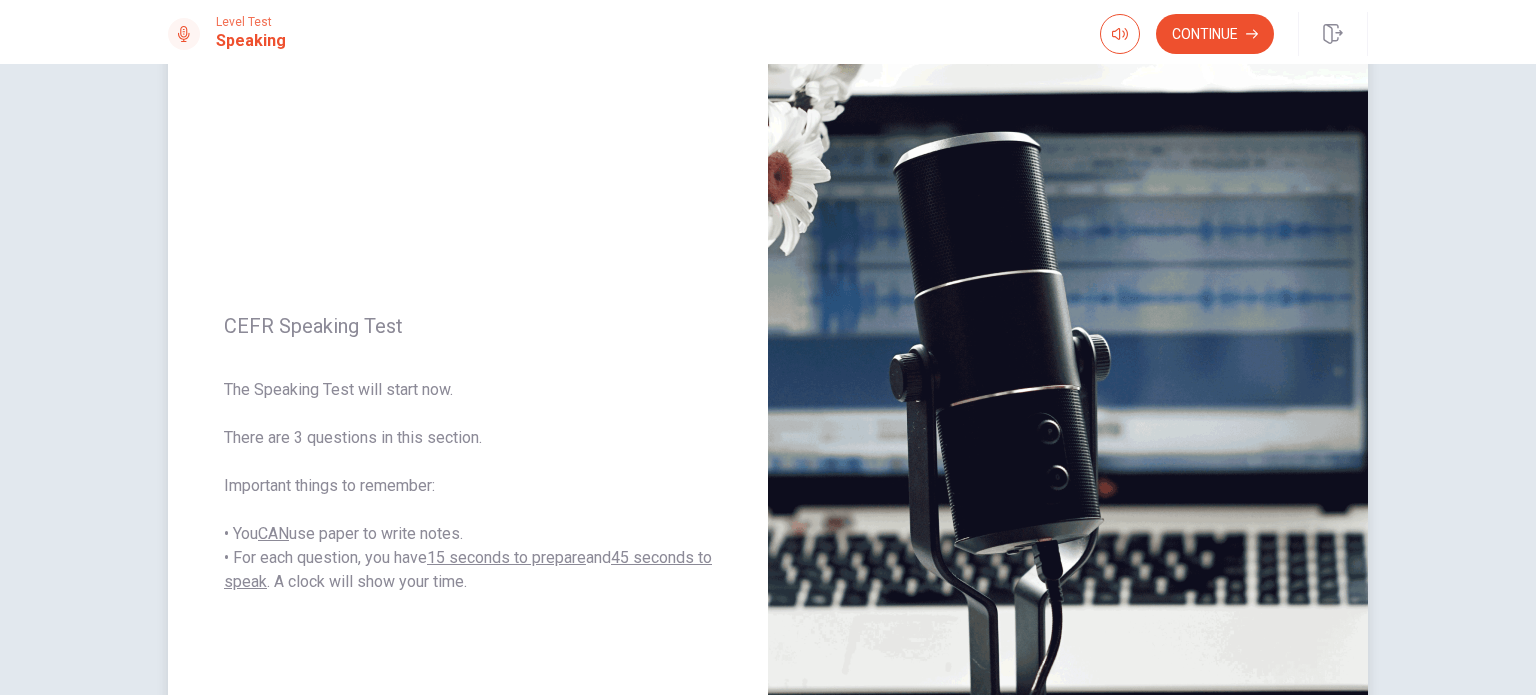 drag, startPoint x: 310, startPoint y: 578, endPoint x: 448, endPoint y: 575, distance: 138.03261 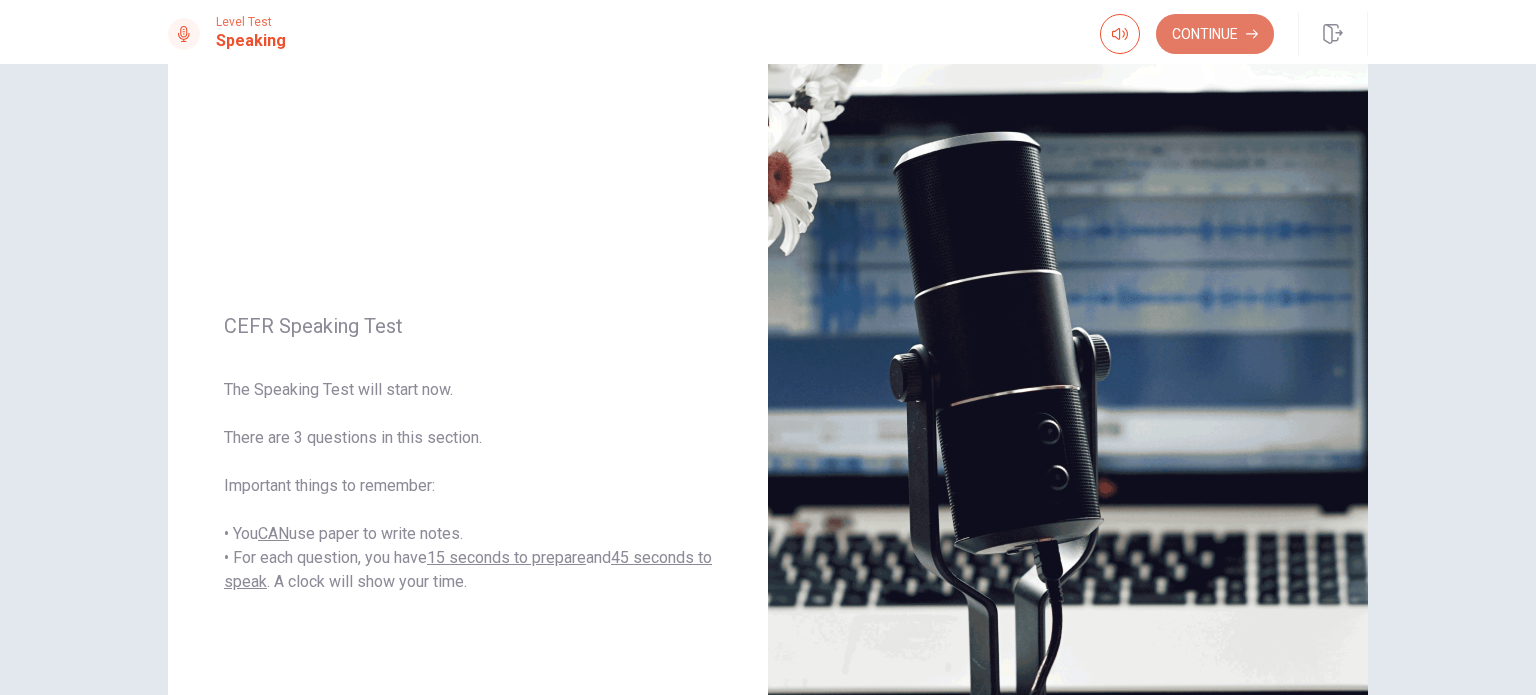 click on "Continue" at bounding box center [1215, 34] 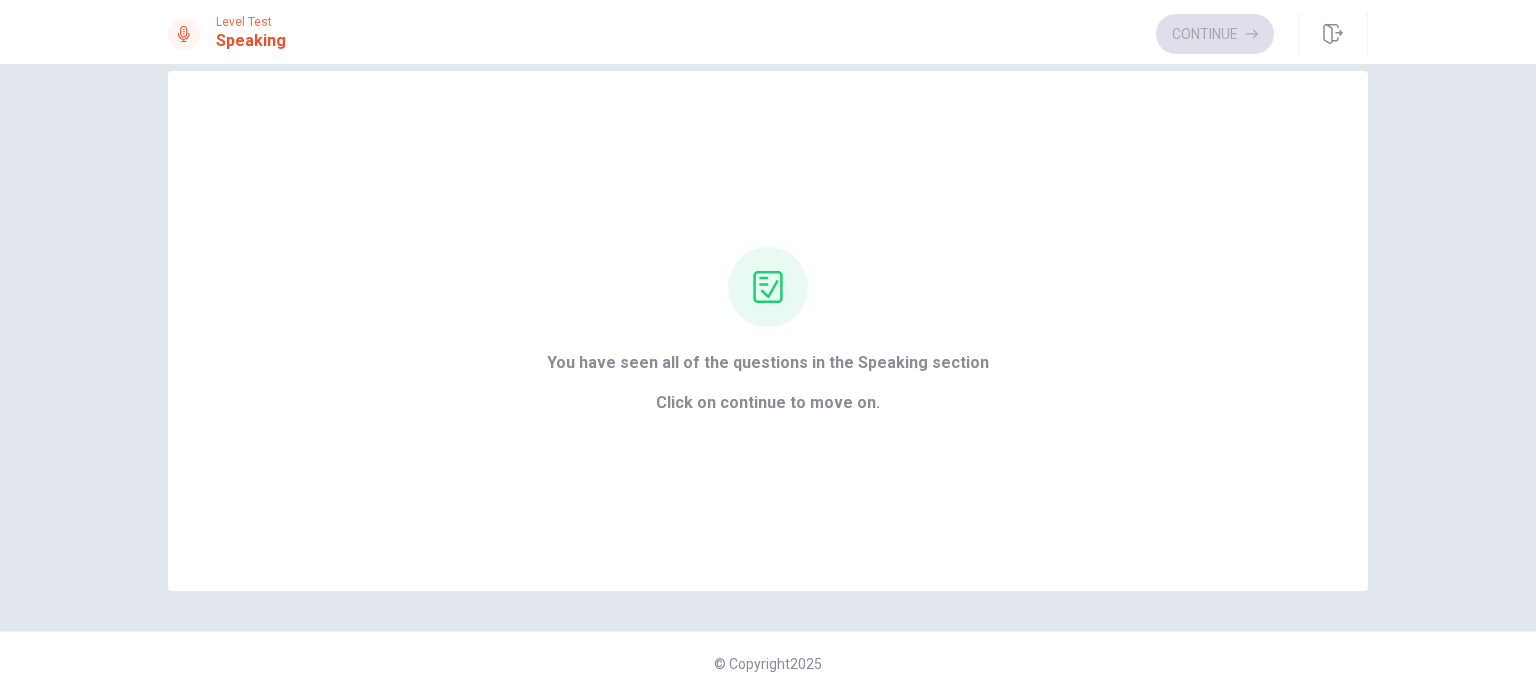 scroll, scrollTop: 32, scrollLeft: 0, axis: vertical 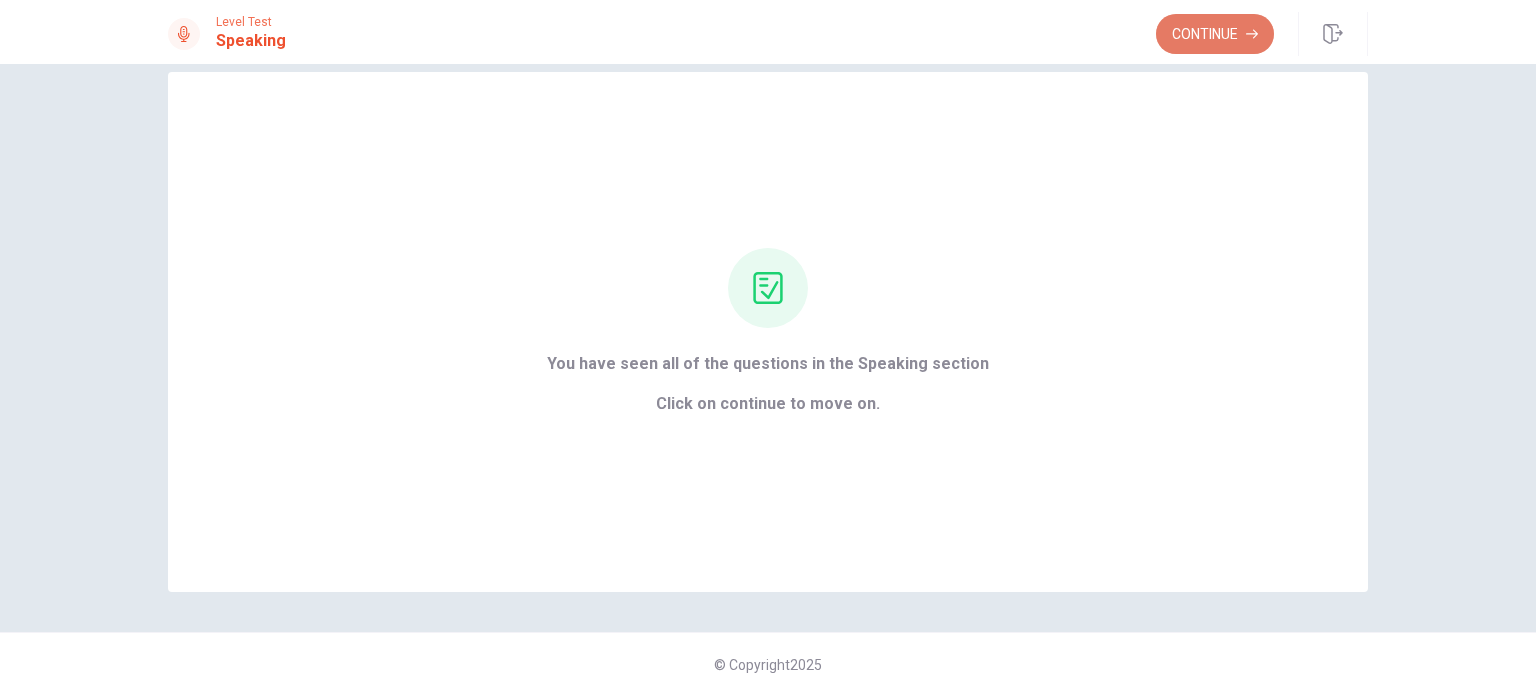 click on "Continue" at bounding box center (1215, 34) 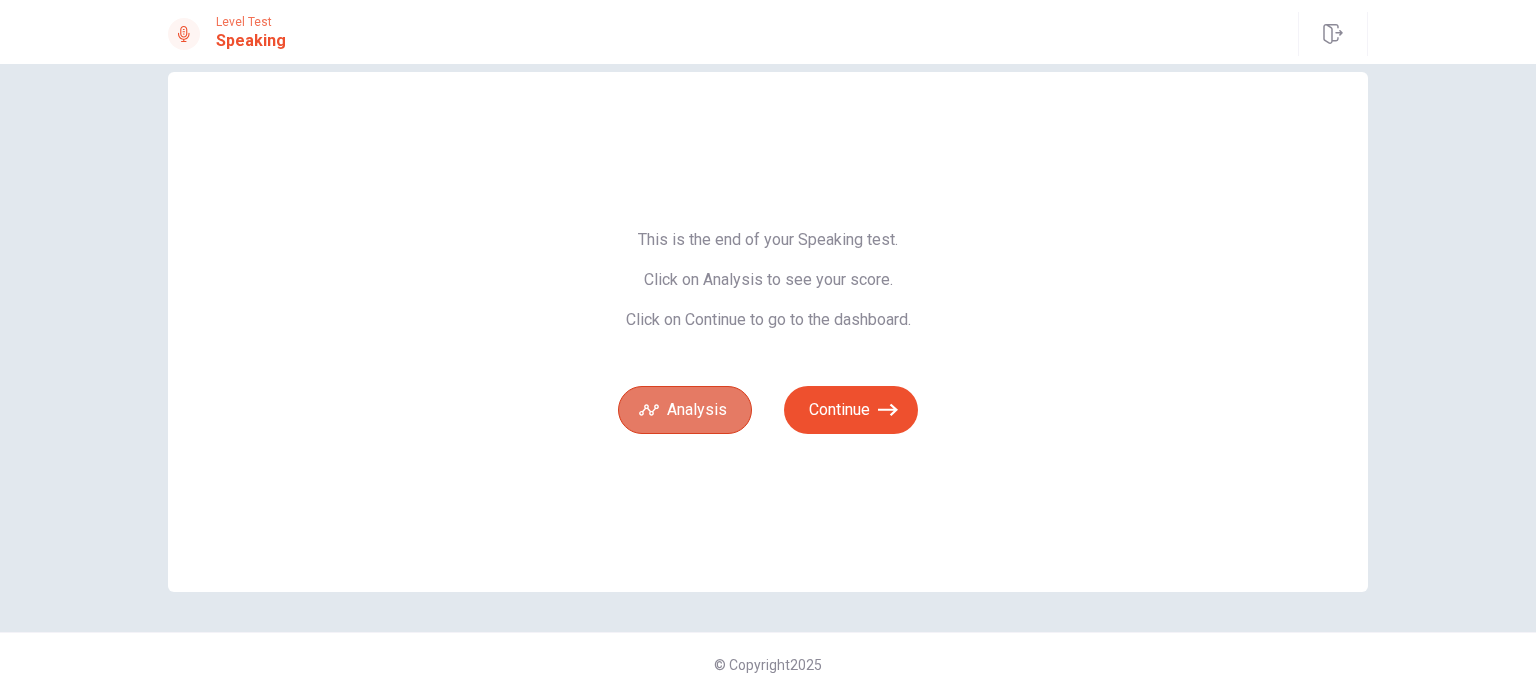 click on "Analysis" at bounding box center (685, 410) 